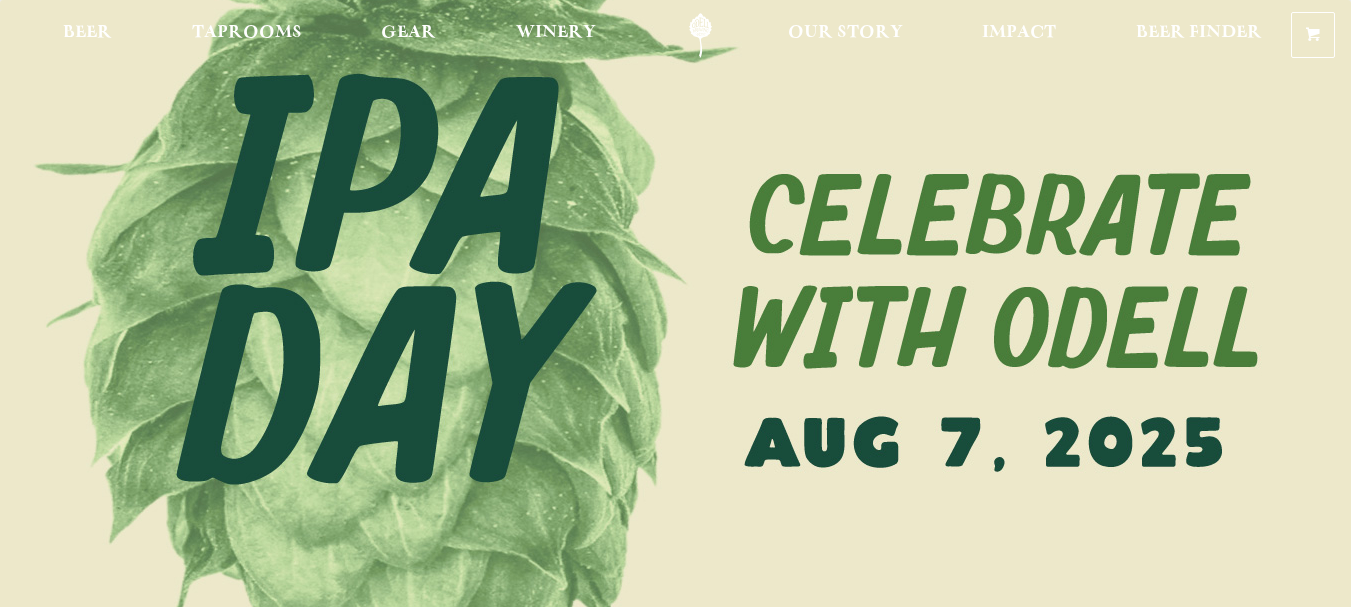 scroll, scrollTop: 0, scrollLeft: 0, axis: both 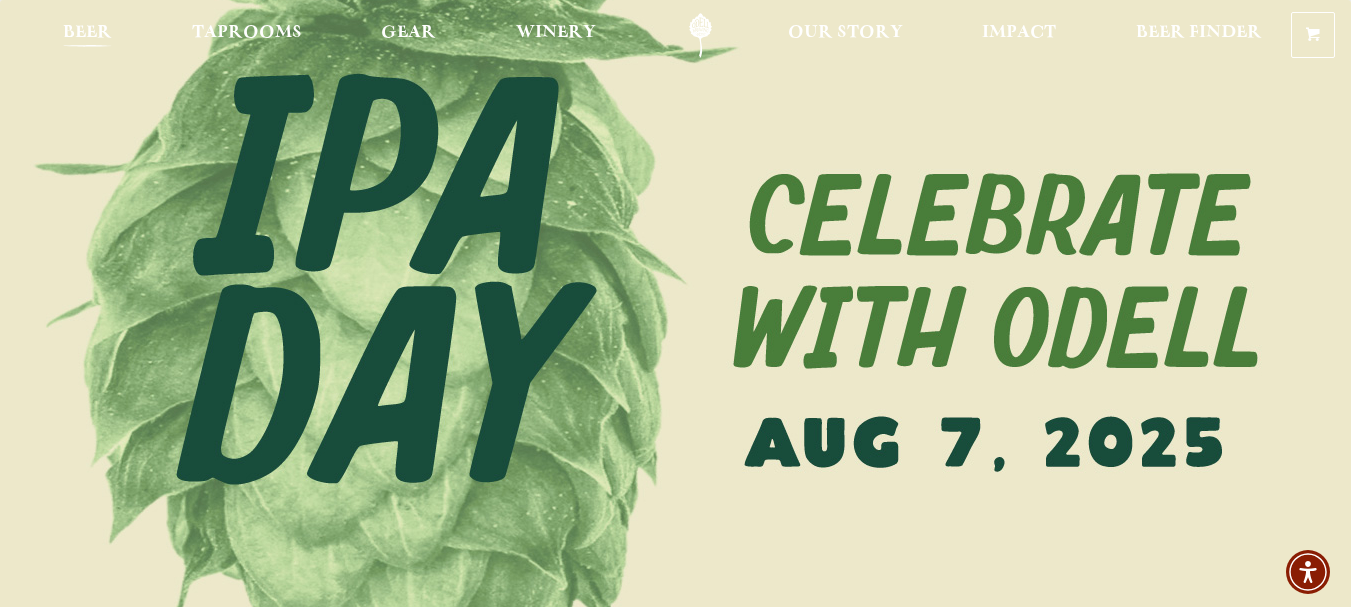 click on "Beer" at bounding box center (87, 33) 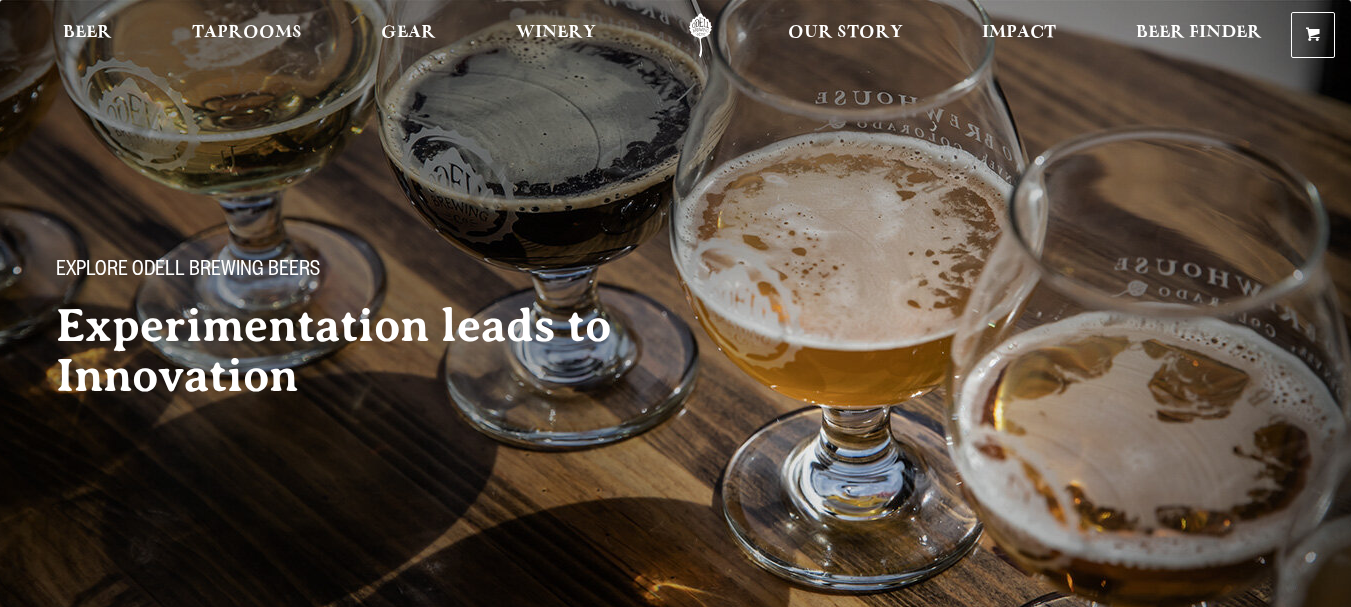 scroll, scrollTop: 0, scrollLeft: 0, axis: both 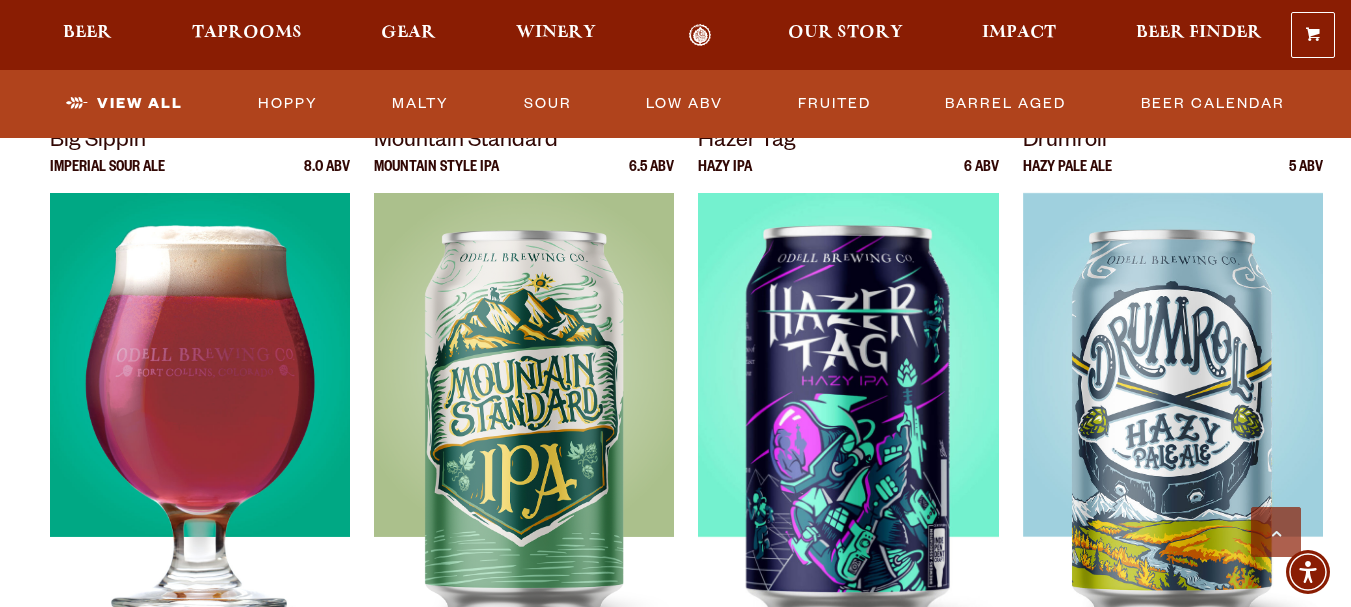 click at bounding box center [200, 443] 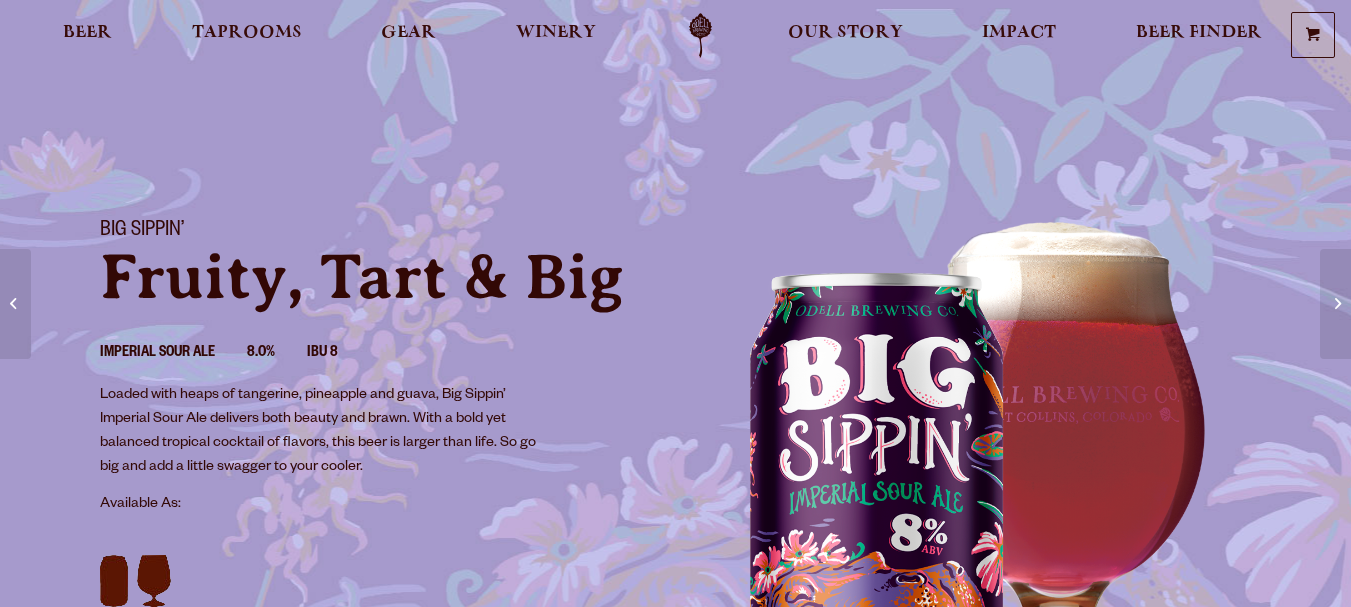 scroll, scrollTop: 0, scrollLeft: 0, axis: both 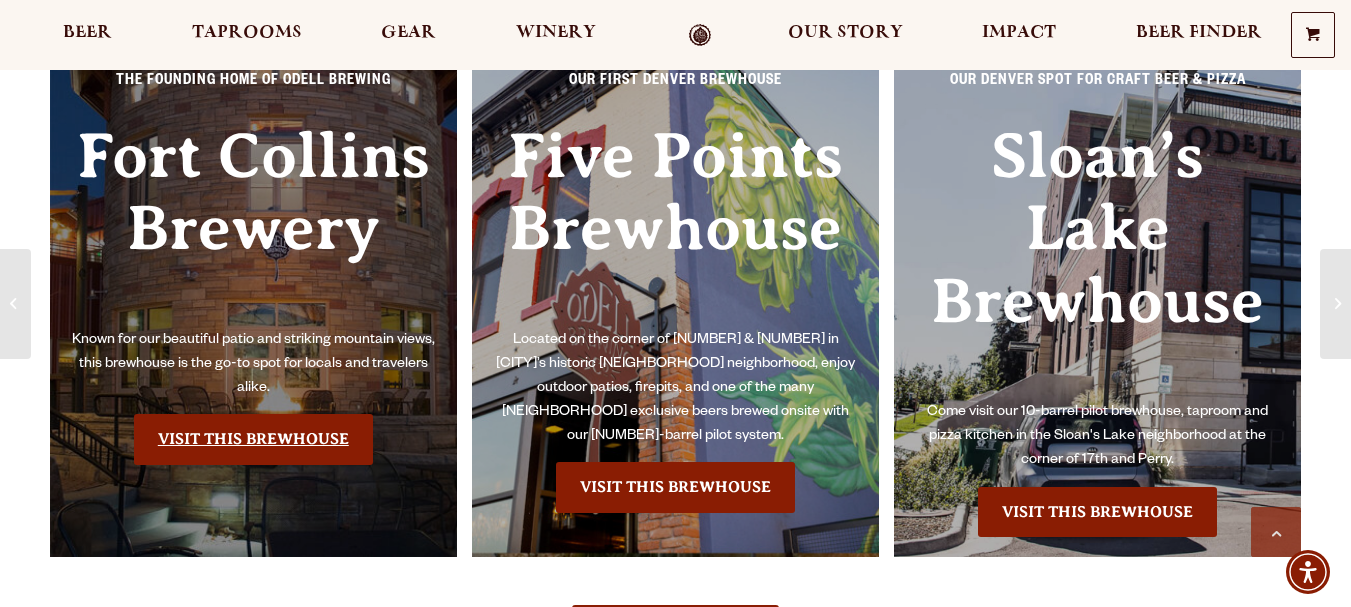 click on "Visit this Brewhouse" at bounding box center (253, 439) 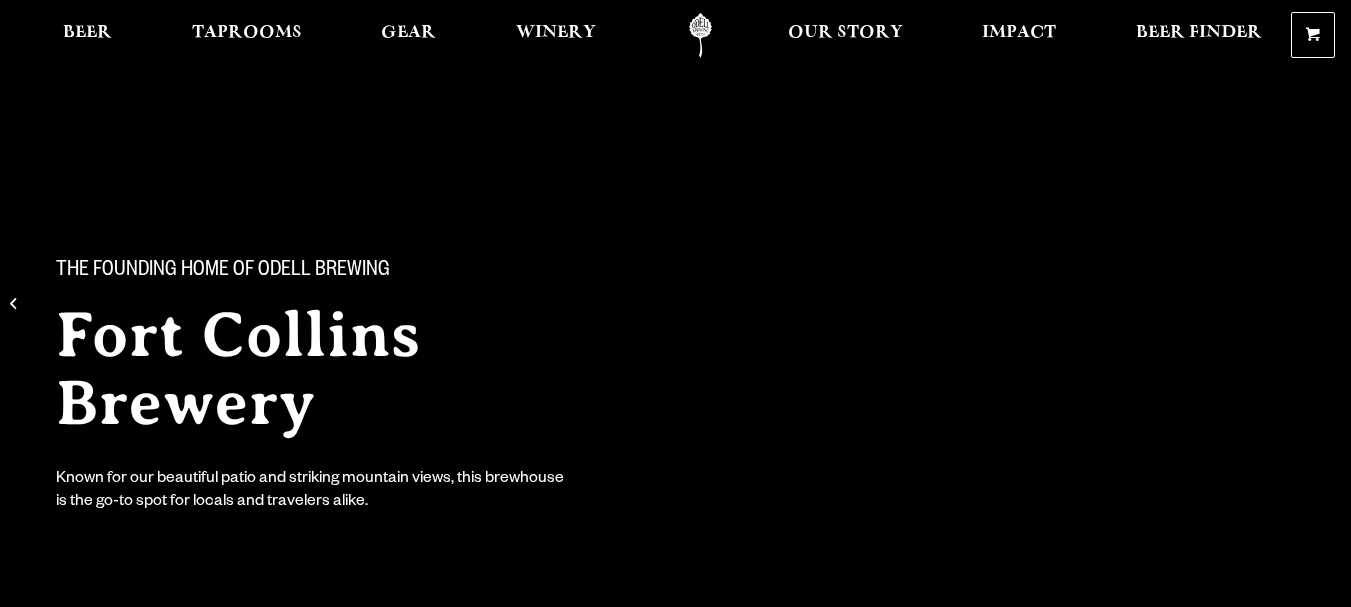scroll, scrollTop: 0, scrollLeft: 0, axis: both 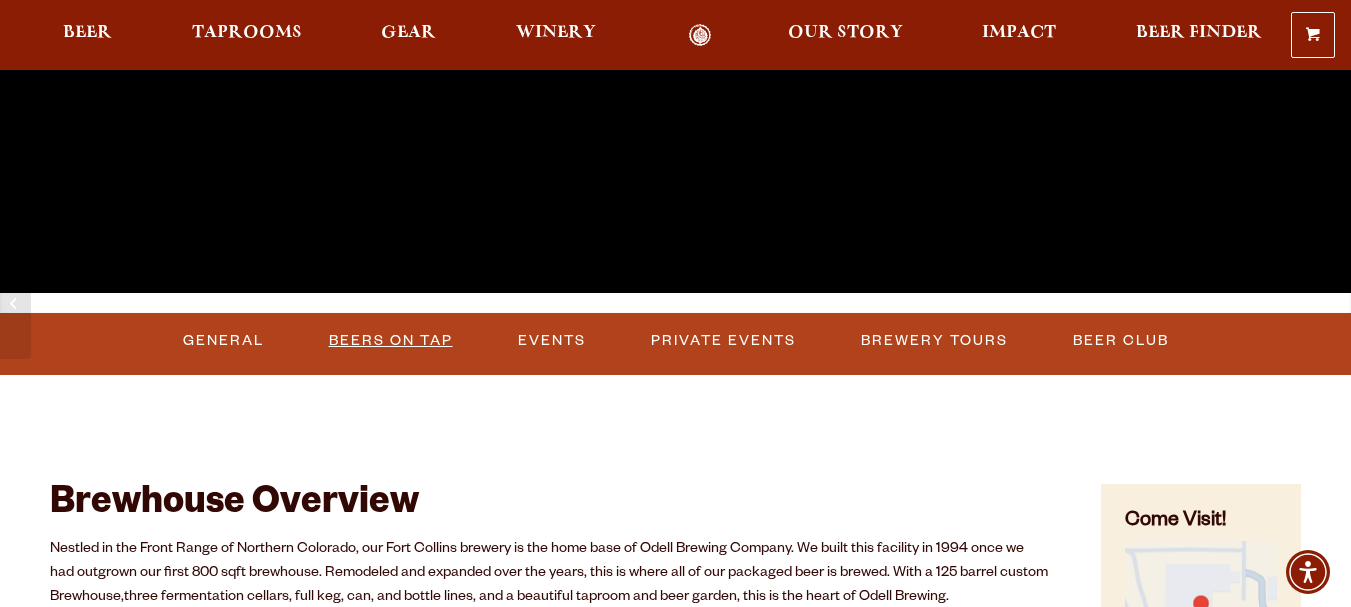 click on "Beers on Tap" at bounding box center [391, 341] 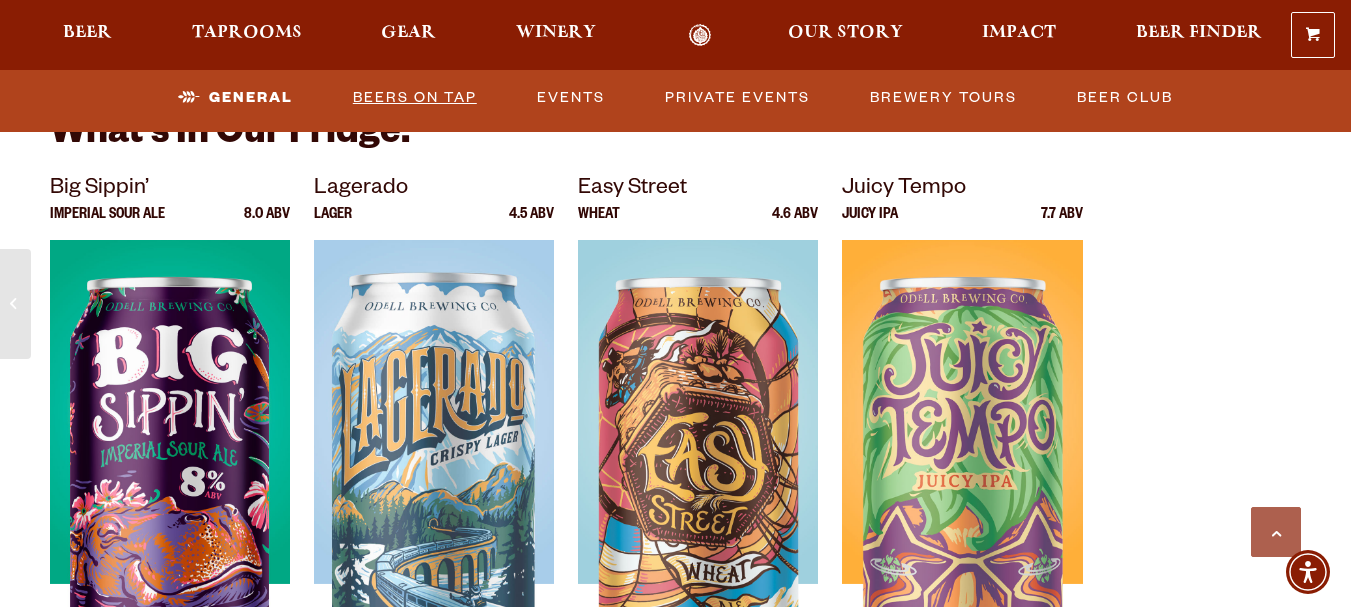 scroll, scrollTop: 3676, scrollLeft: 0, axis: vertical 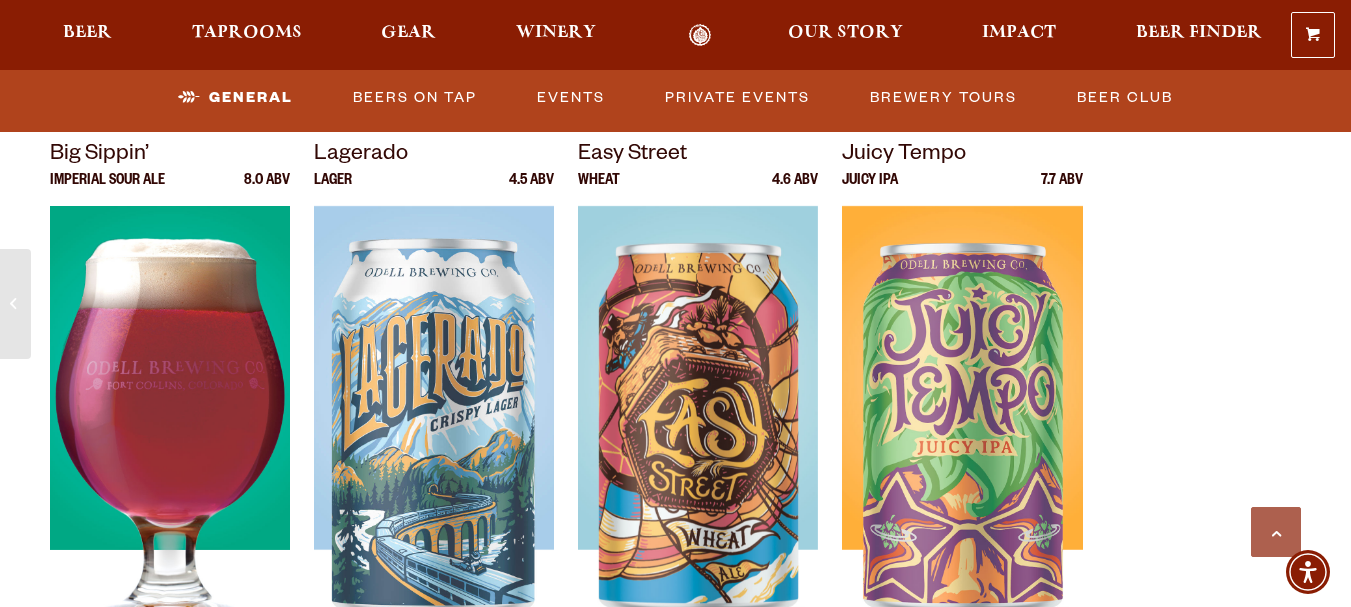 click at bounding box center (170, 456) 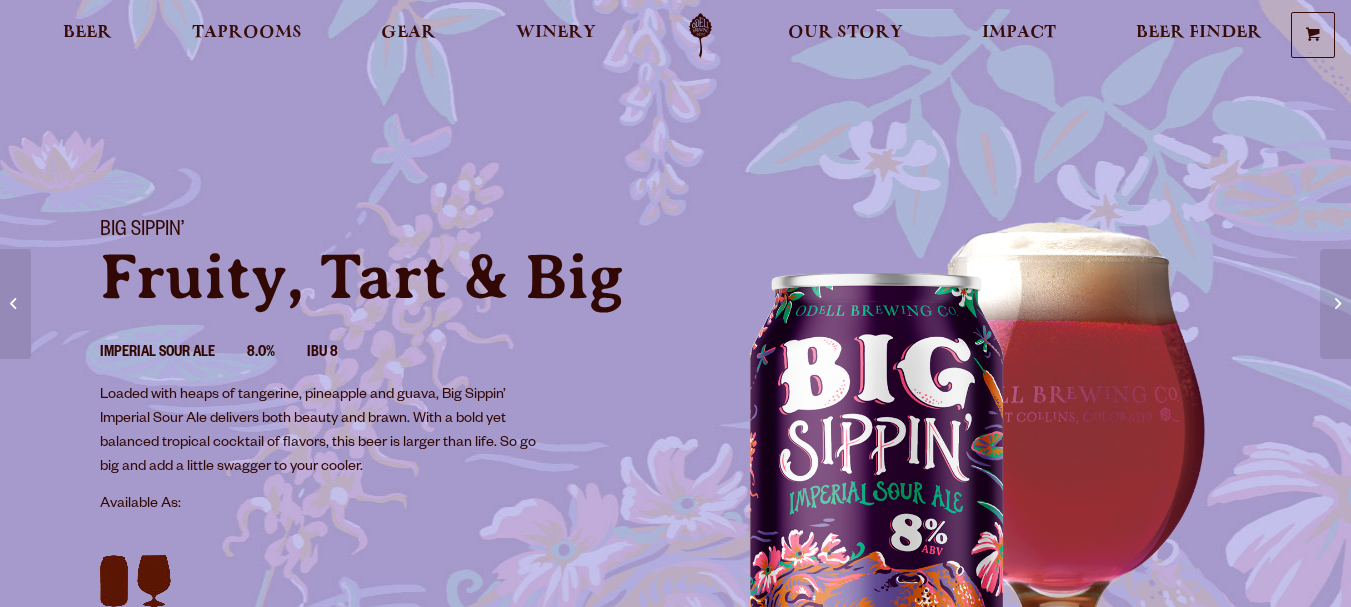 scroll, scrollTop: 0, scrollLeft: 0, axis: both 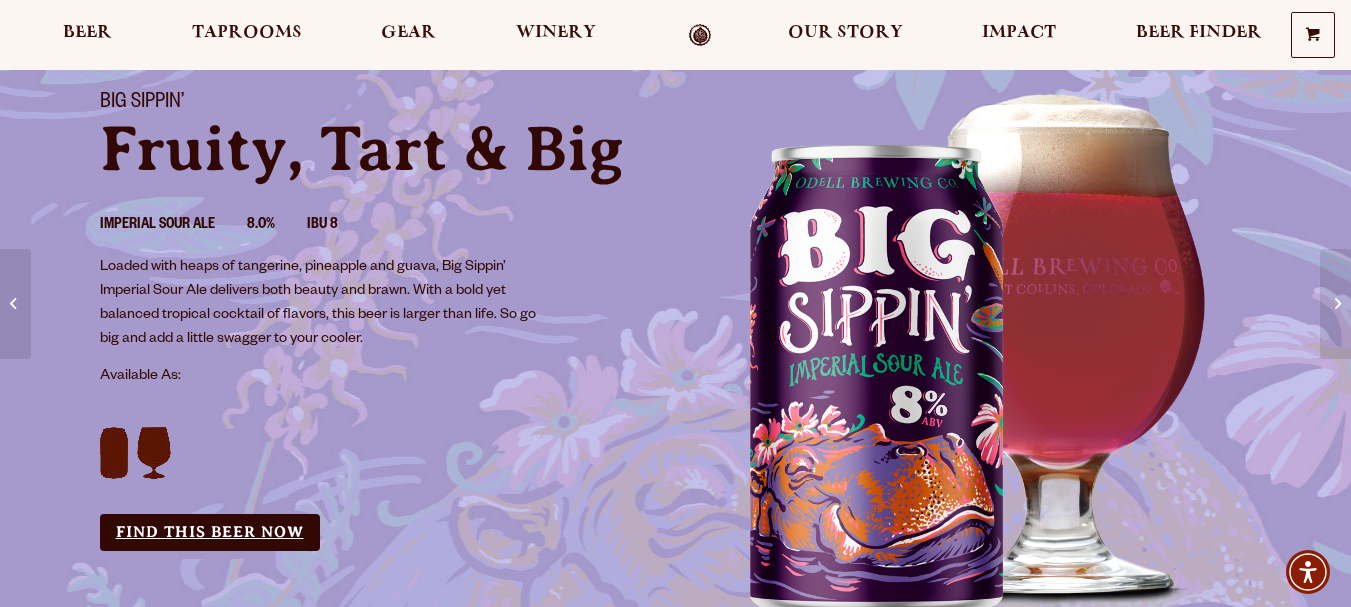 click on "Find this Beer Now" at bounding box center [210, 532] 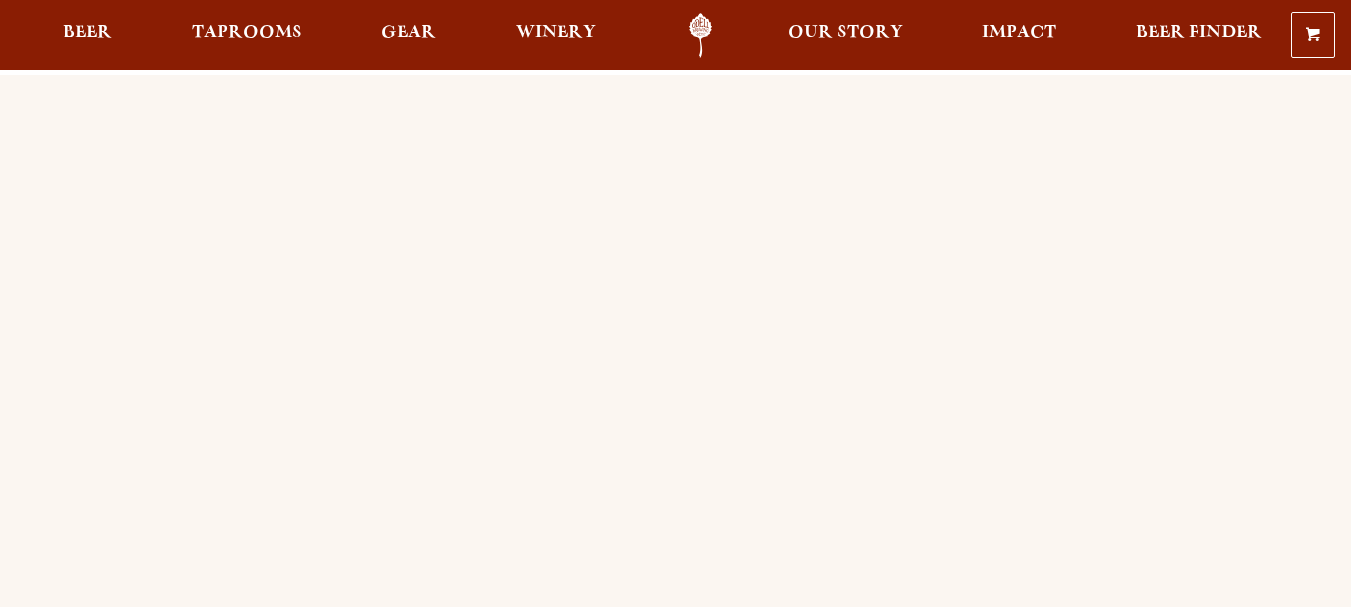 scroll, scrollTop: 0, scrollLeft: 0, axis: both 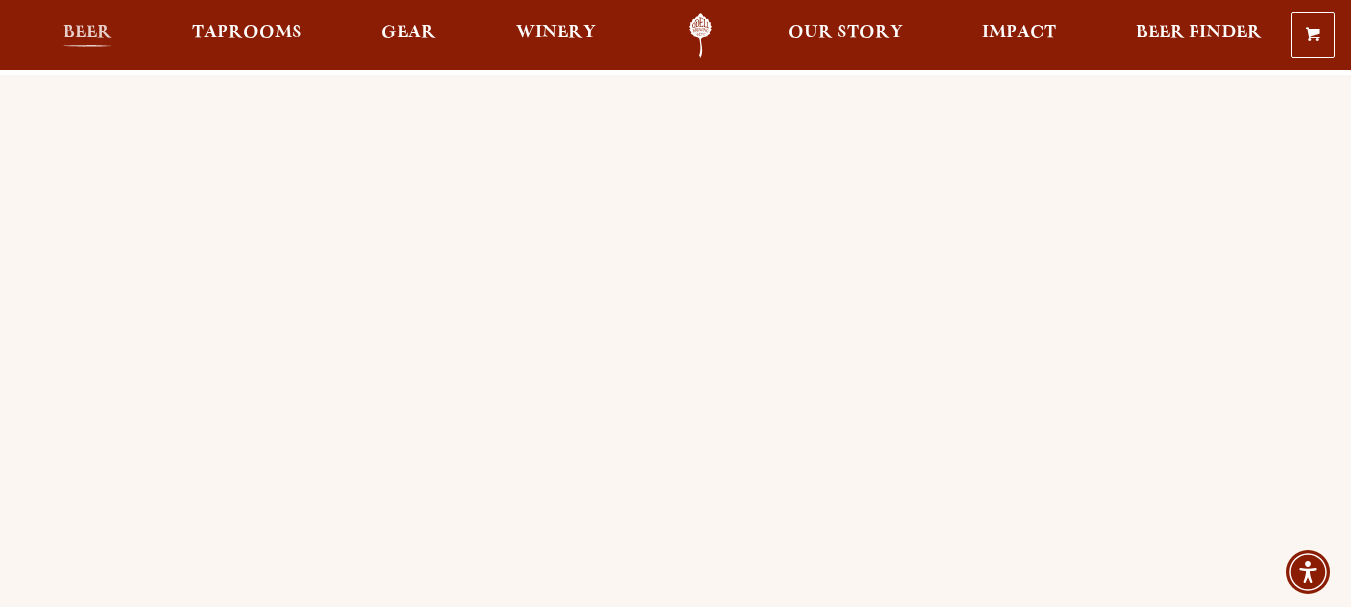 click on "Beer" at bounding box center [87, 33] 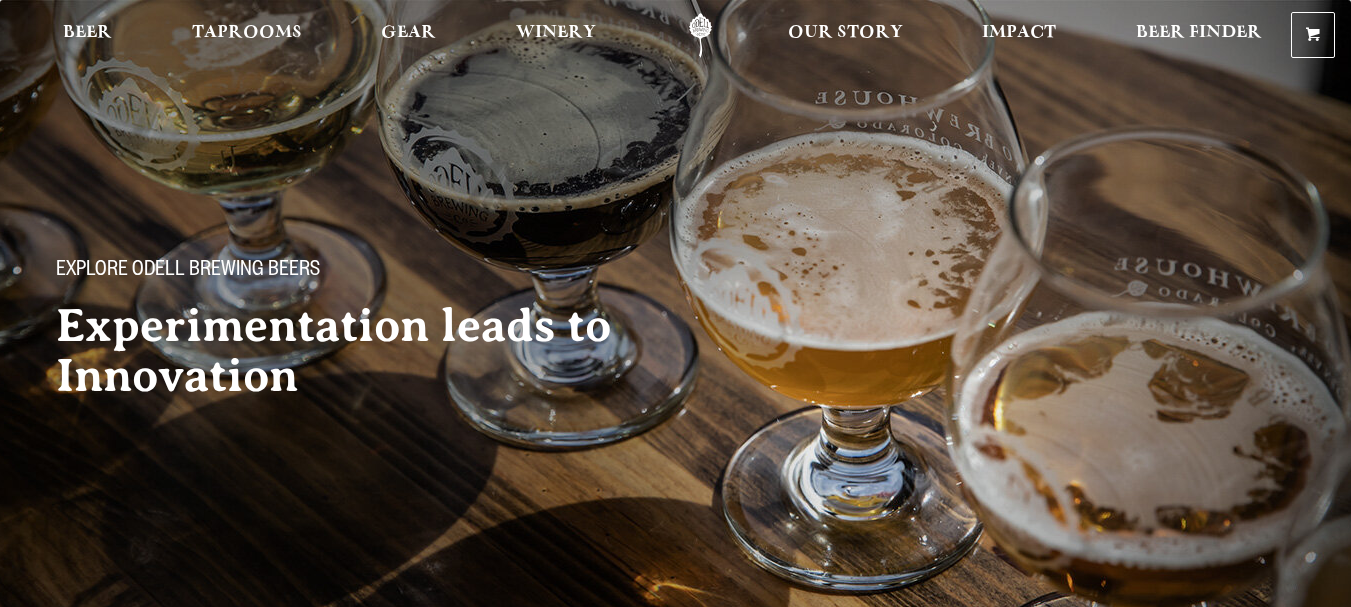 scroll, scrollTop: 0, scrollLeft: 0, axis: both 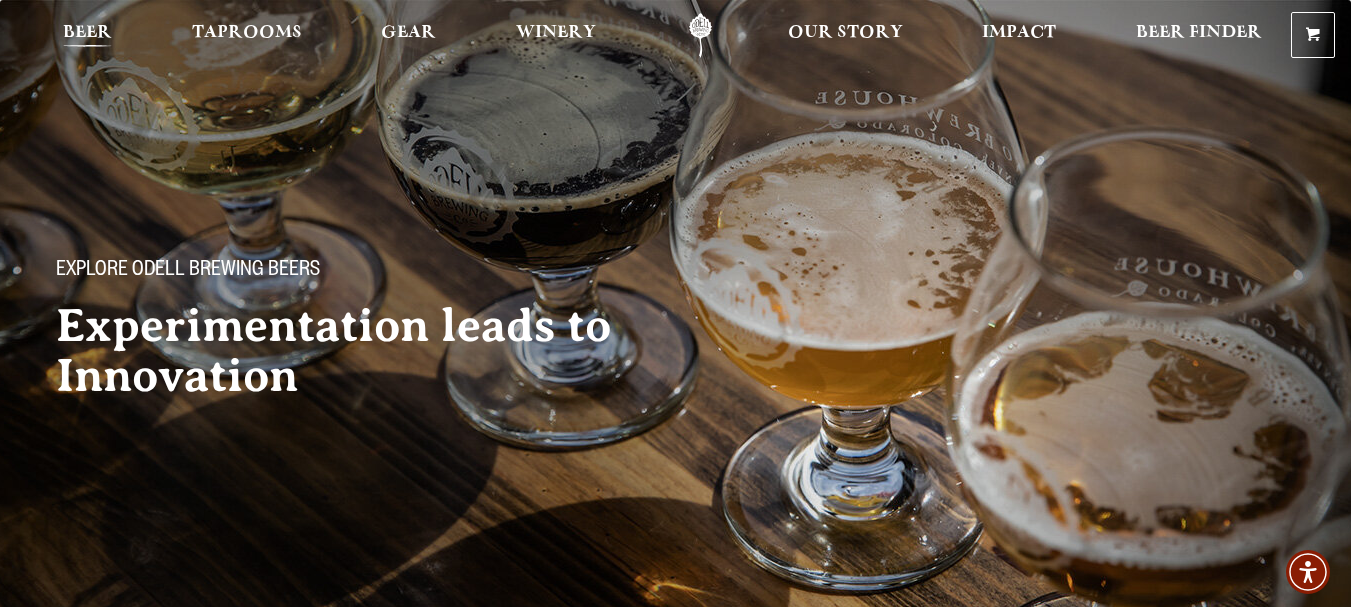 click on "Beer" at bounding box center [87, 33] 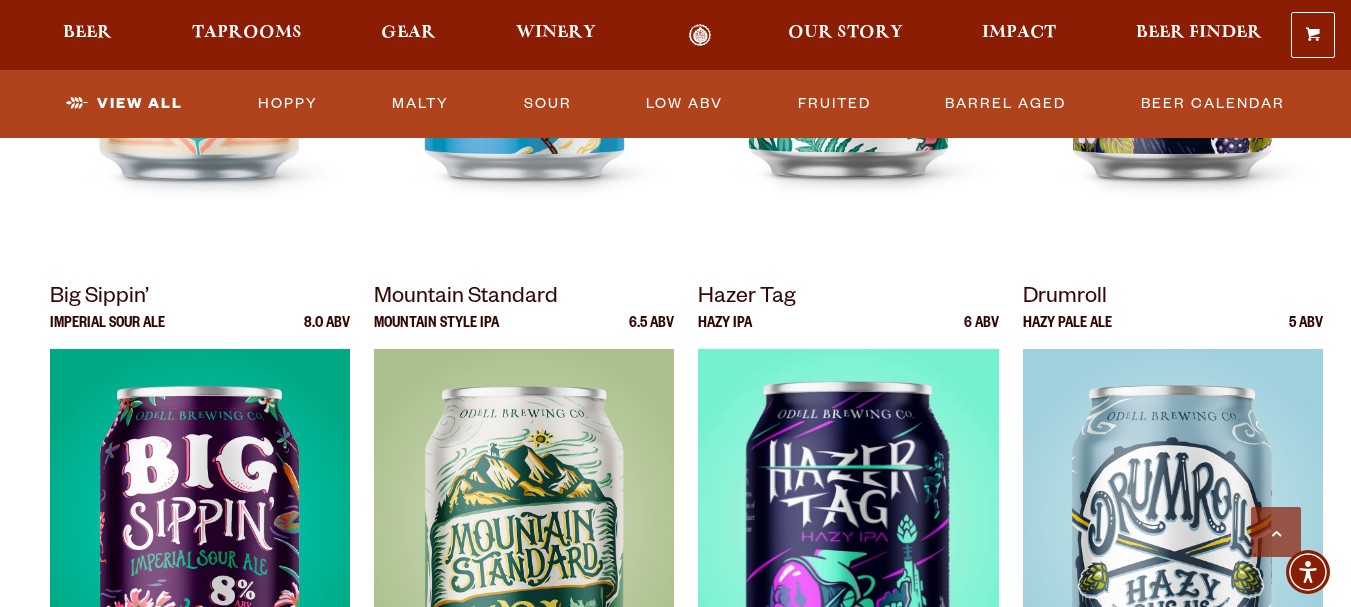 scroll, scrollTop: 1834, scrollLeft: 0, axis: vertical 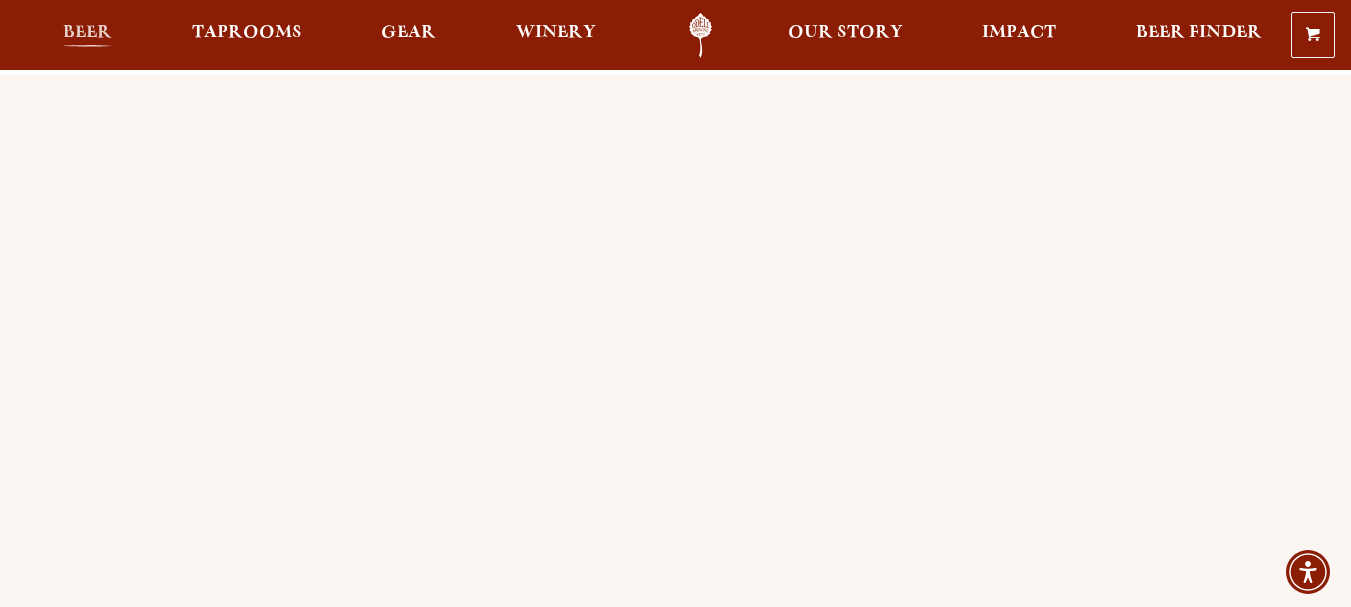 click on "Beer" at bounding box center [87, 33] 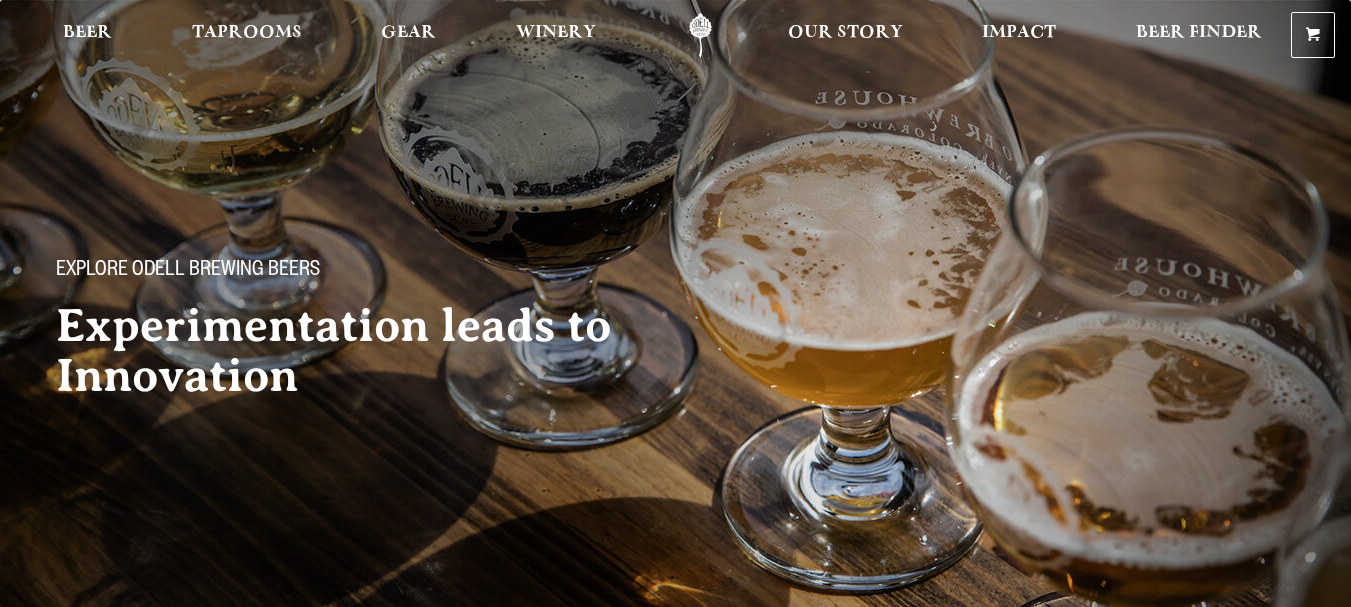 scroll, scrollTop: 0, scrollLeft: 0, axis: both 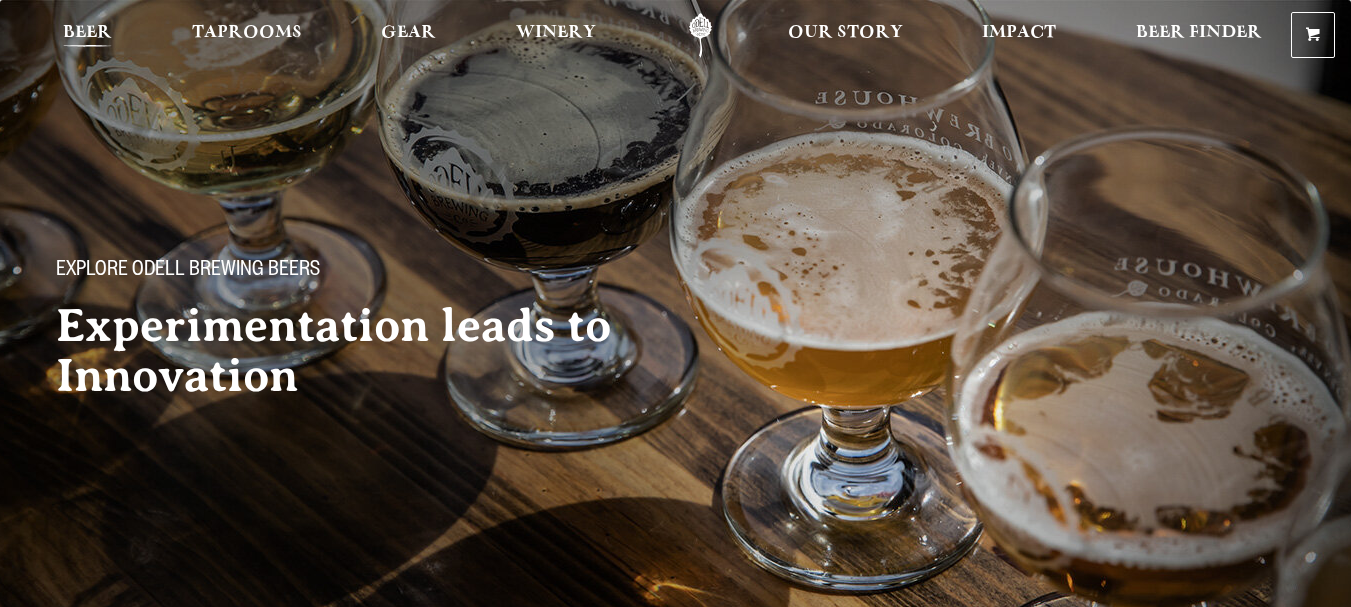 click on "Beer" at bounding box center [87, 33] 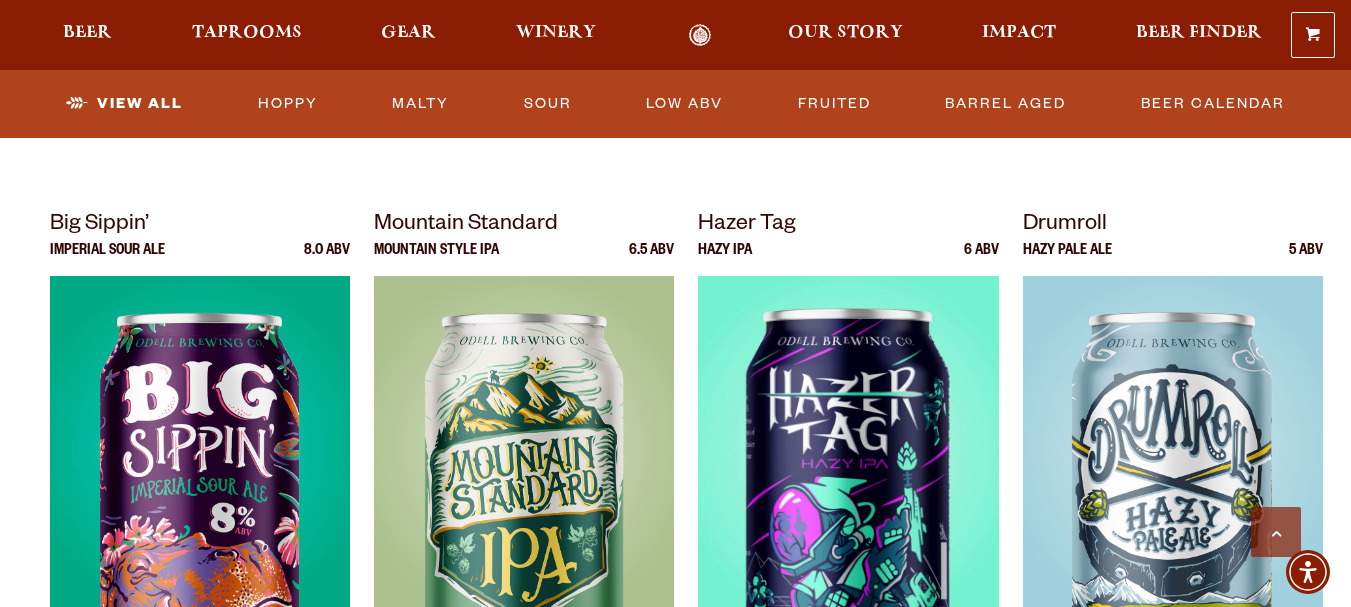 scroll, scrollTop: 1959, scrollLeft: 0, axis: vertical 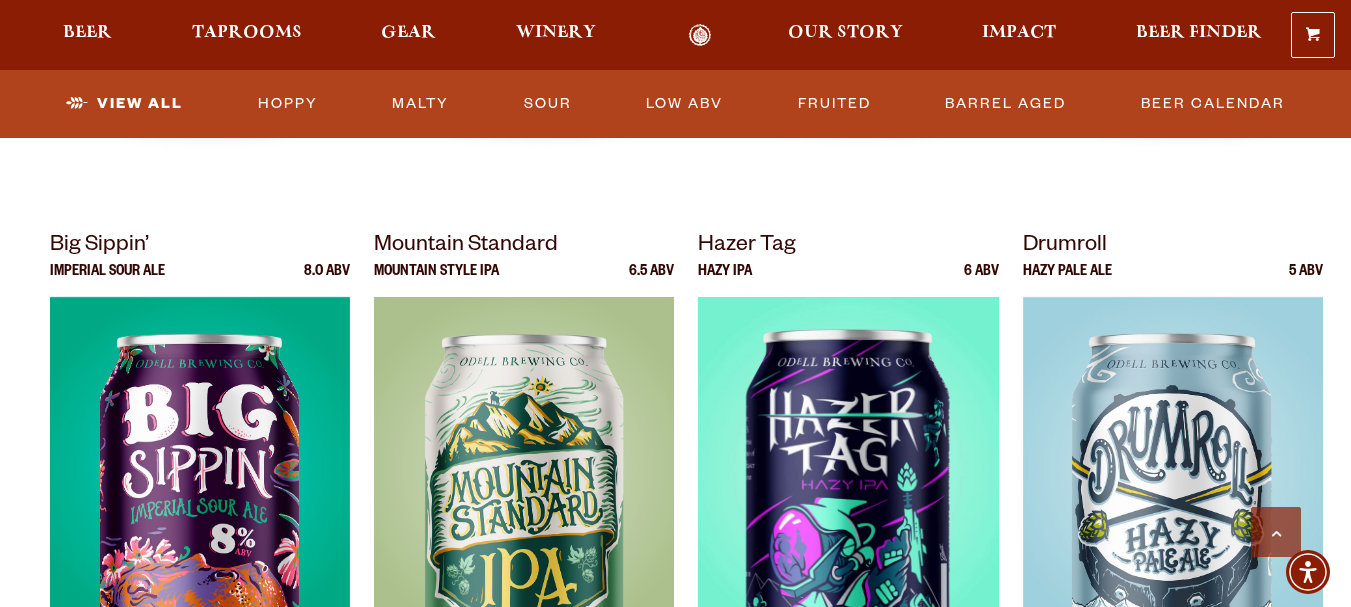 click on "Big Sippin’" at bounding box center (200, 247) 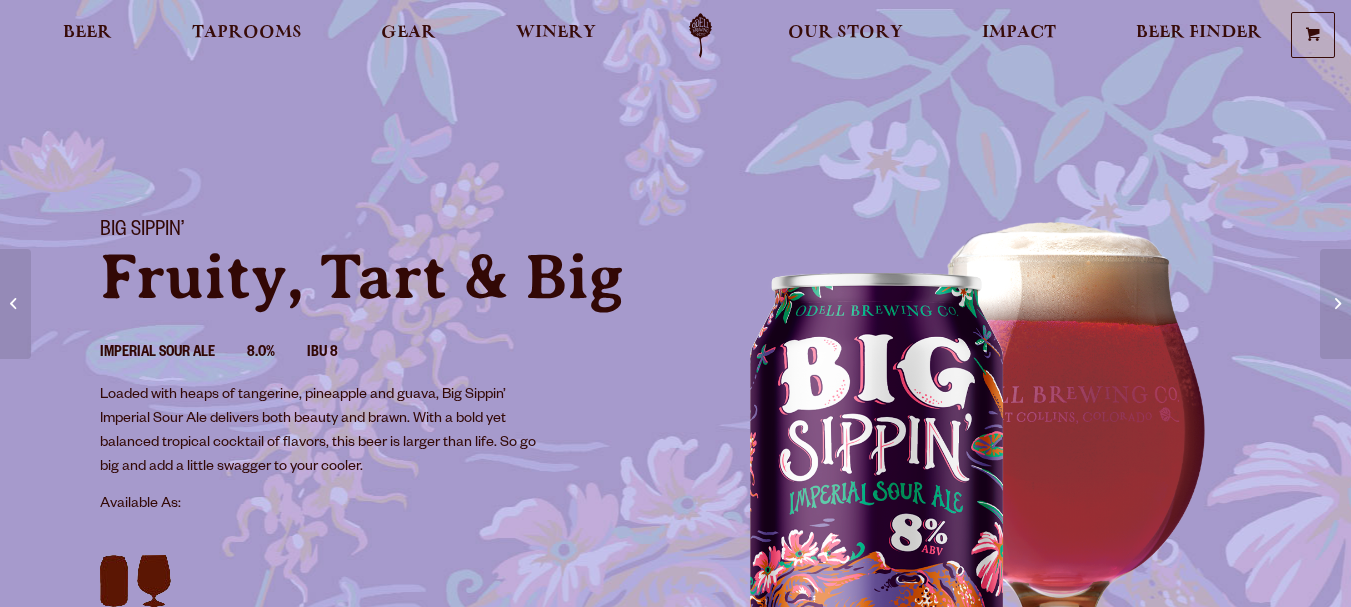 scroll, scrollTop: 0, scrollLeft: 0, axis: both 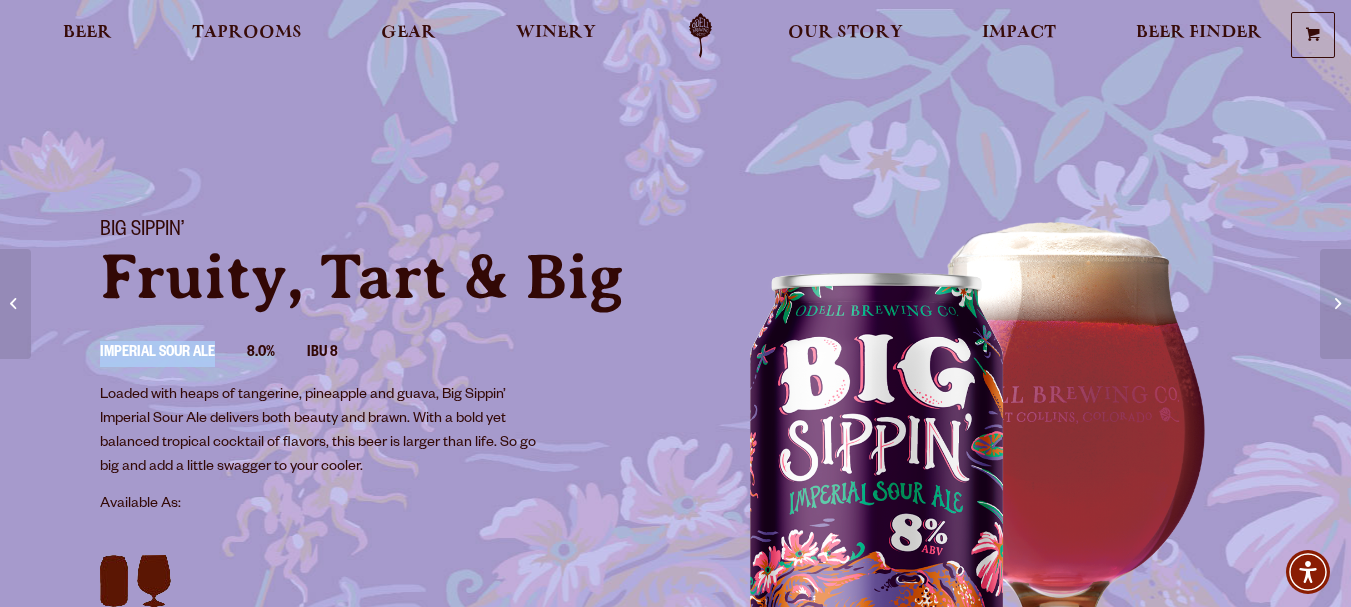 drag, startPoint x: 84, startPoint y: 344, endPoint x: 216, endPoint y: 350, distance: 132.13629 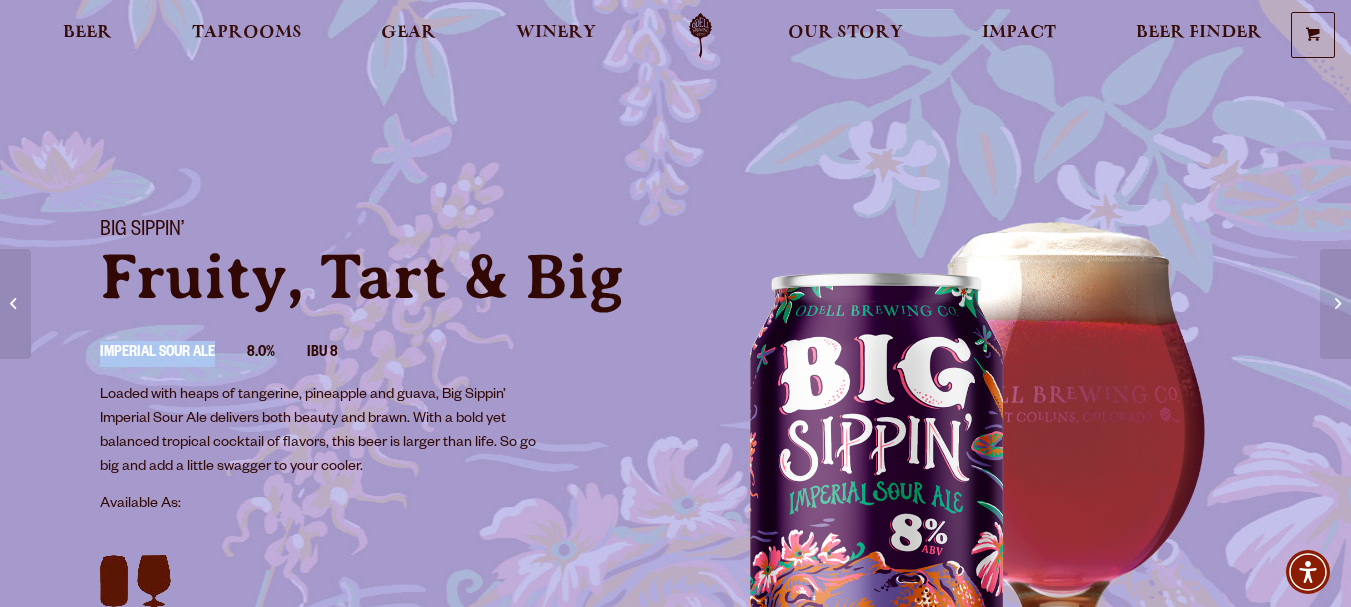 copy on "Imperial Sour Ale" 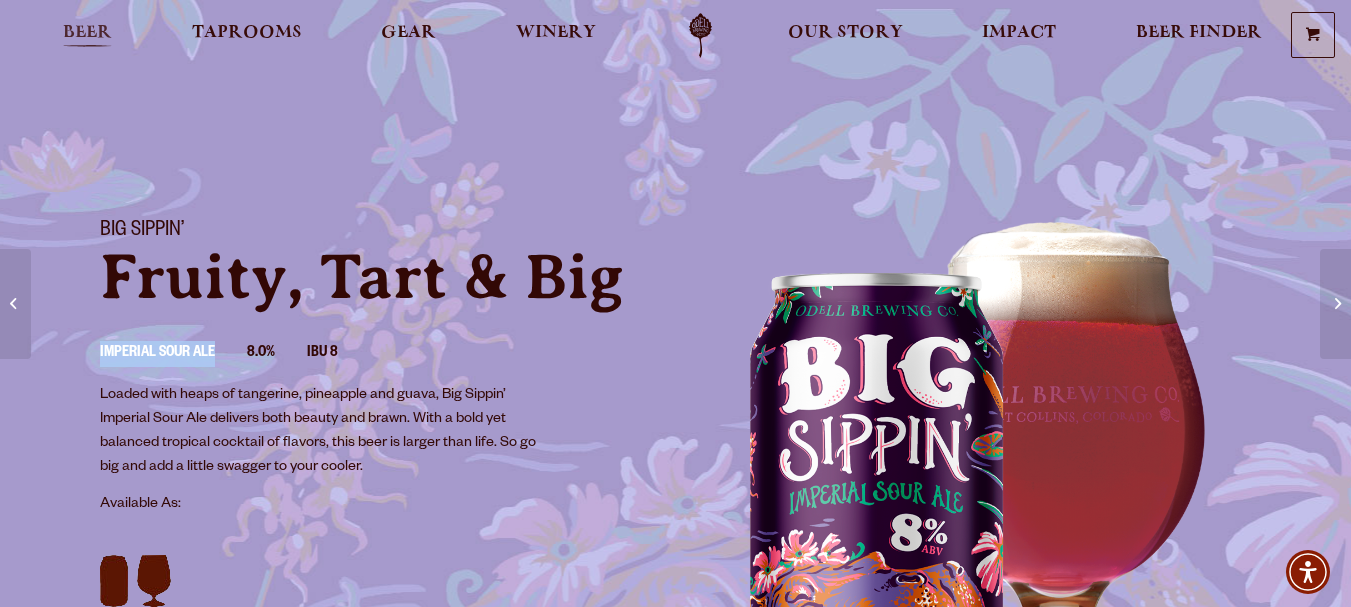 click on "Beer" at bounding box center (87, 35) 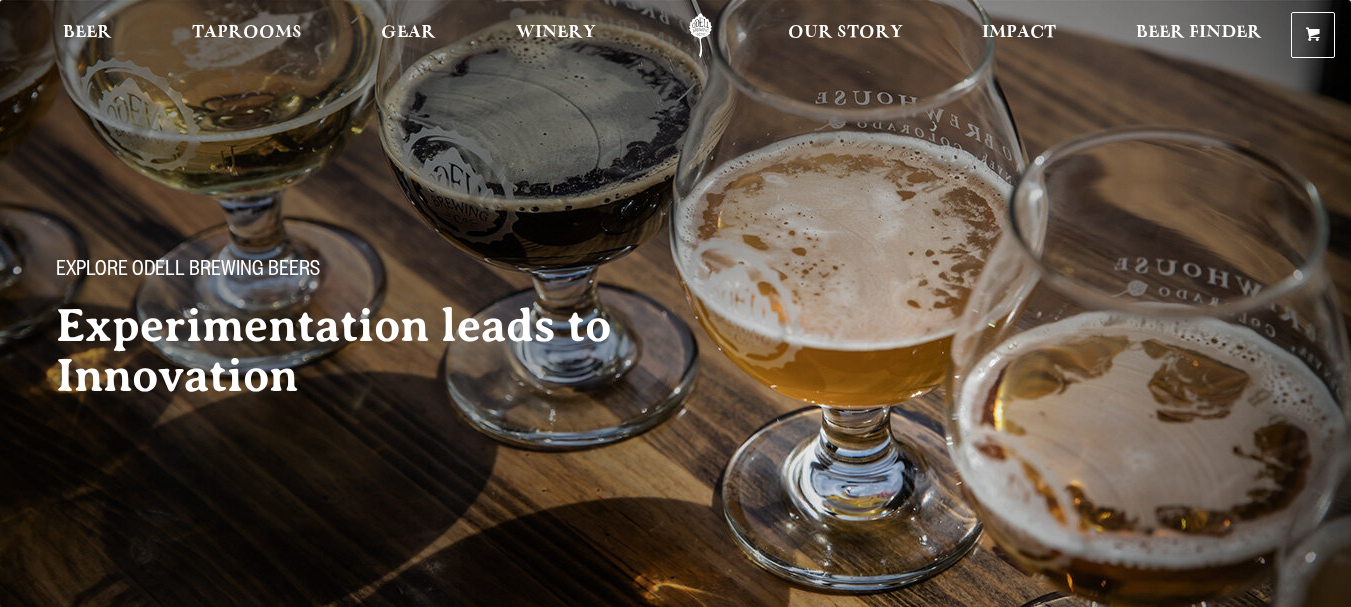 scroll, scrollTop: 0, scrollLeft: 0, axis: both 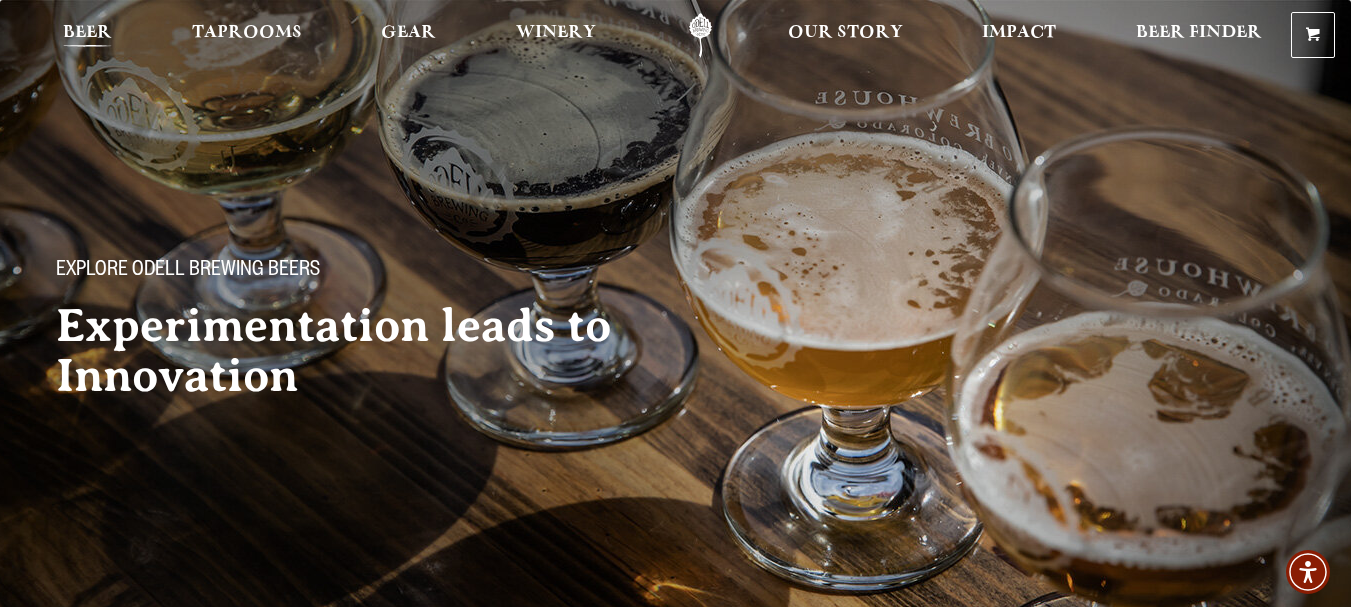 click on "Beer" at bounding box center [87, 33] 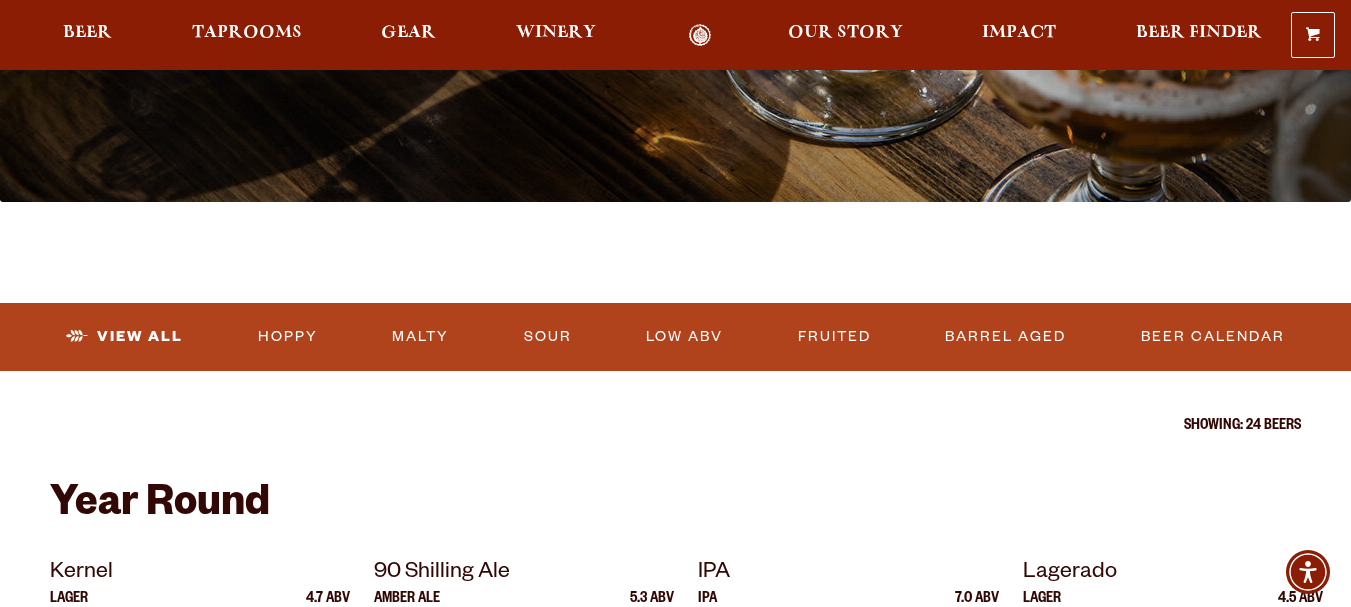 scroll, scrollTop: 427, scrollLeft: 0, axis: vertical 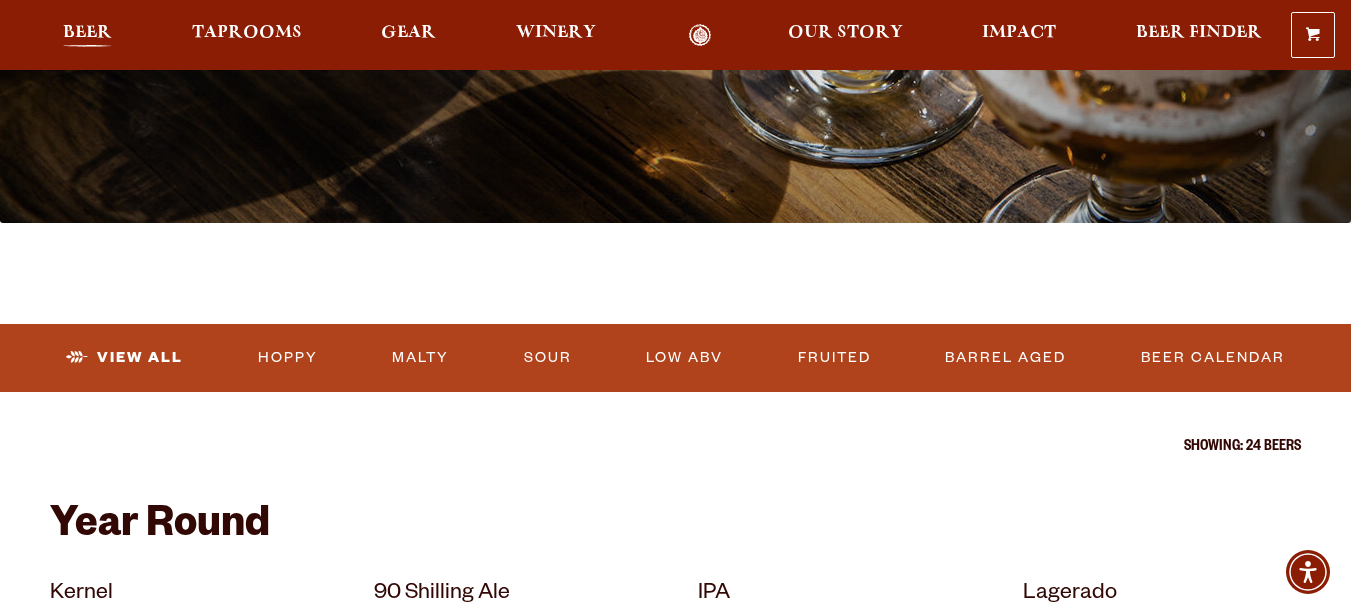 click on "Beer" at bounding box center (87, 33) 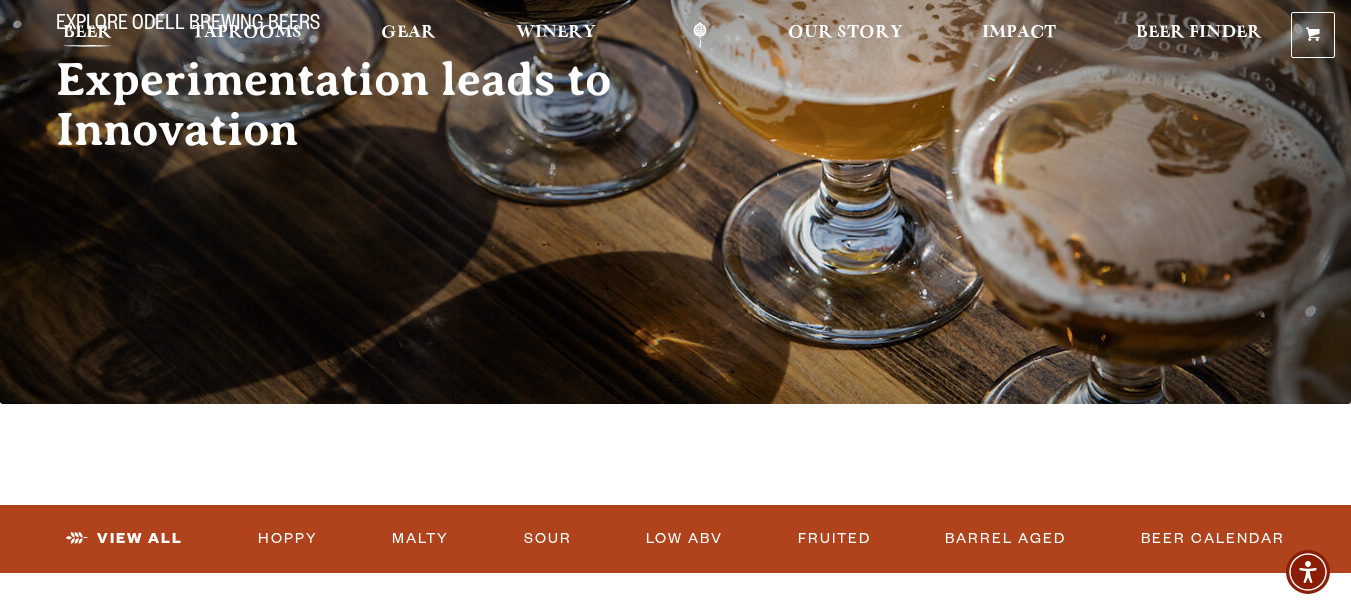 scroll, scrollTop: 0, scrollLeft: 0, axis: both 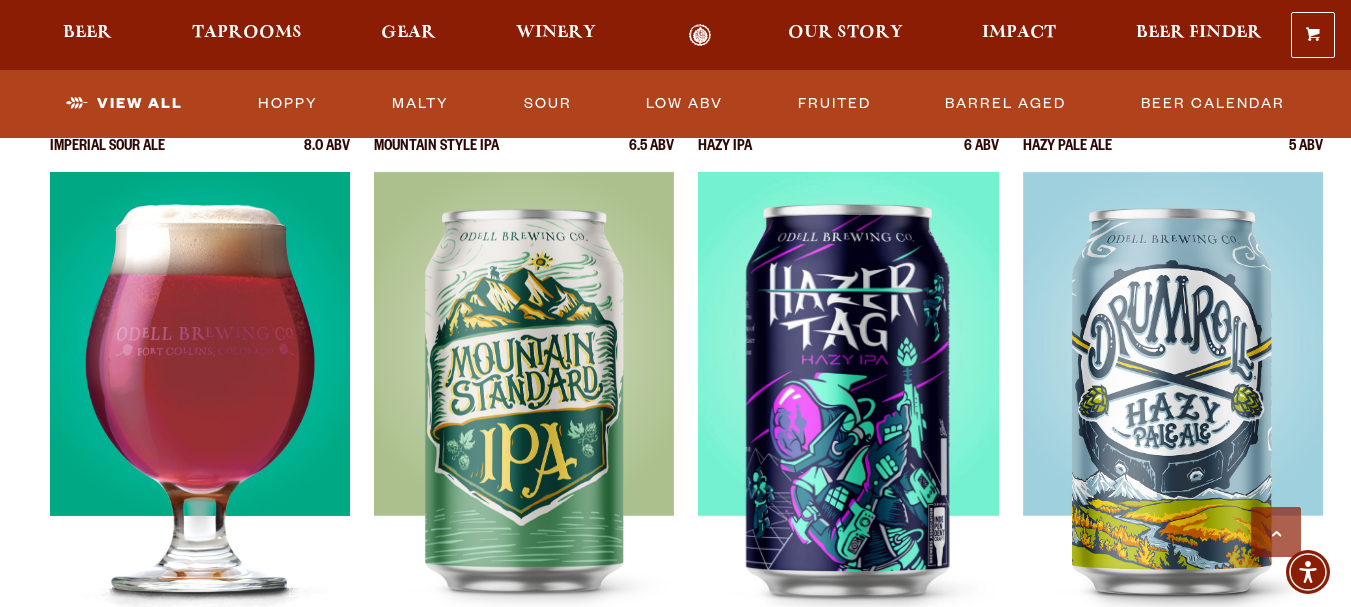 click at bounding box center [200, 422] 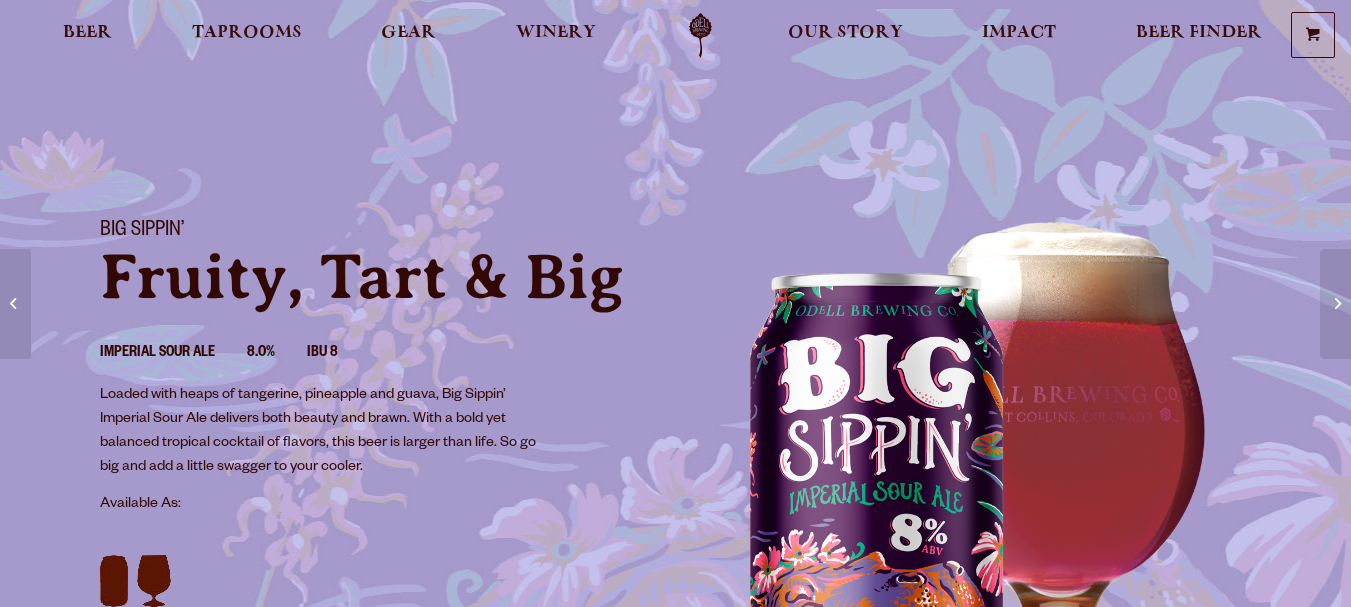 scroll, scrollTop: 0, scrollLeft: 0, axis: both 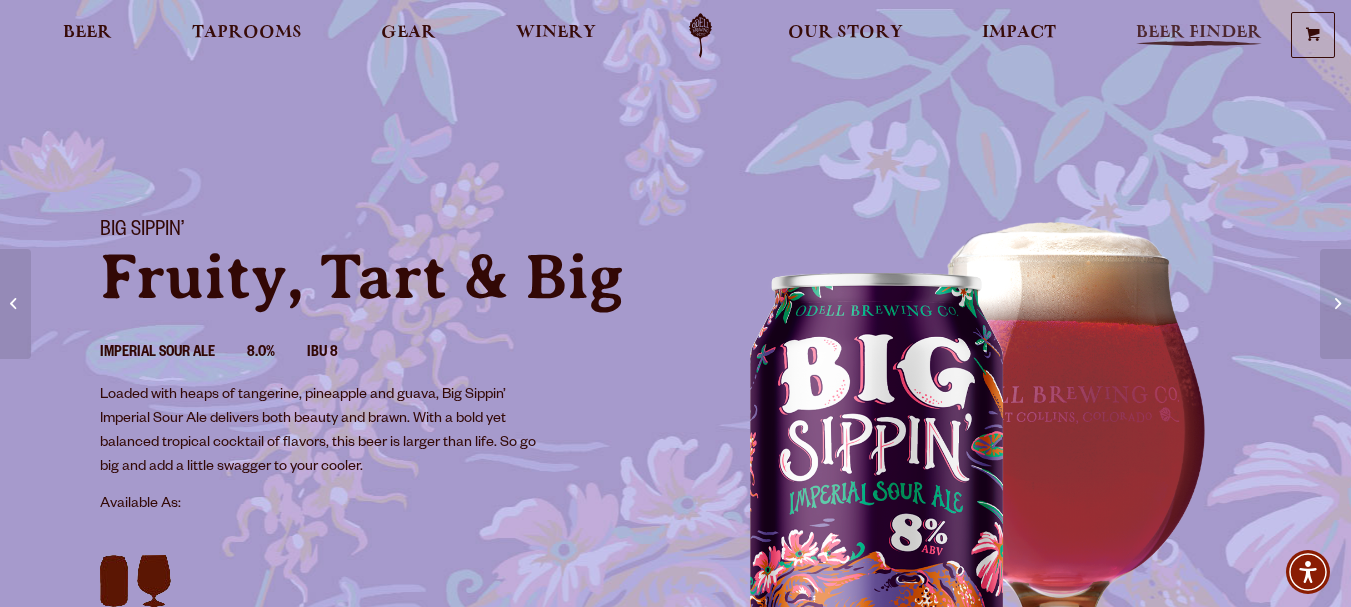 click on "Beer Finder" at bounding box center [1199, 33] 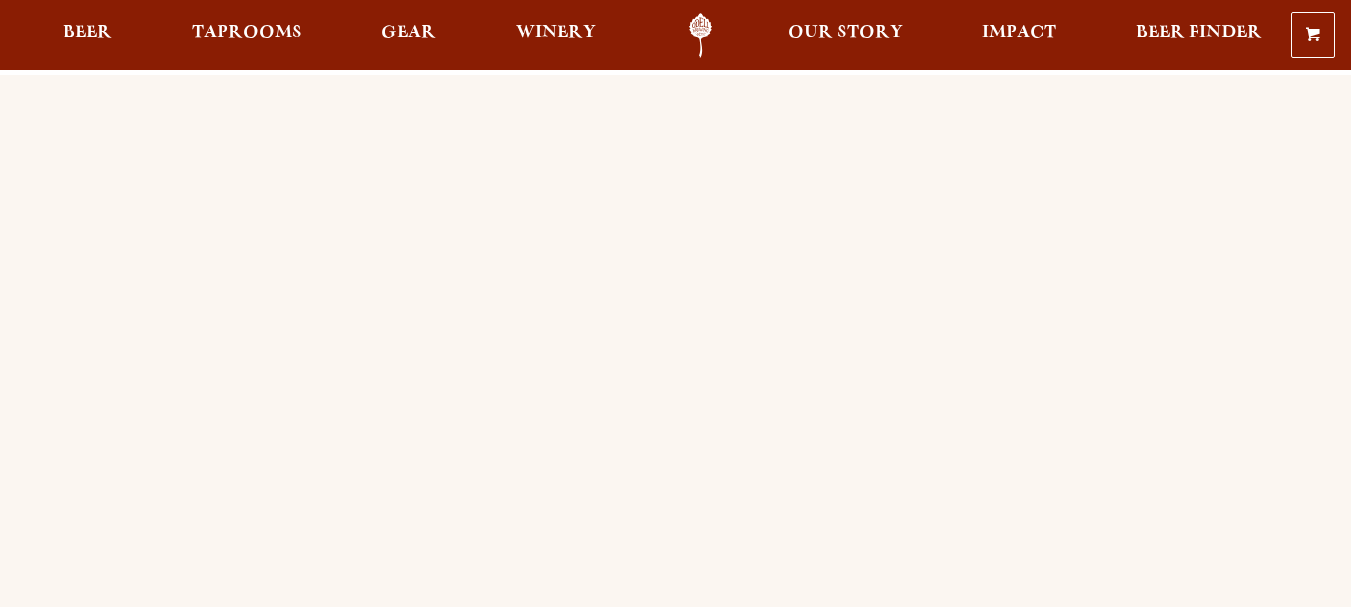 scroll, scrollTop: 0, scrollLeft: 0, axis: both 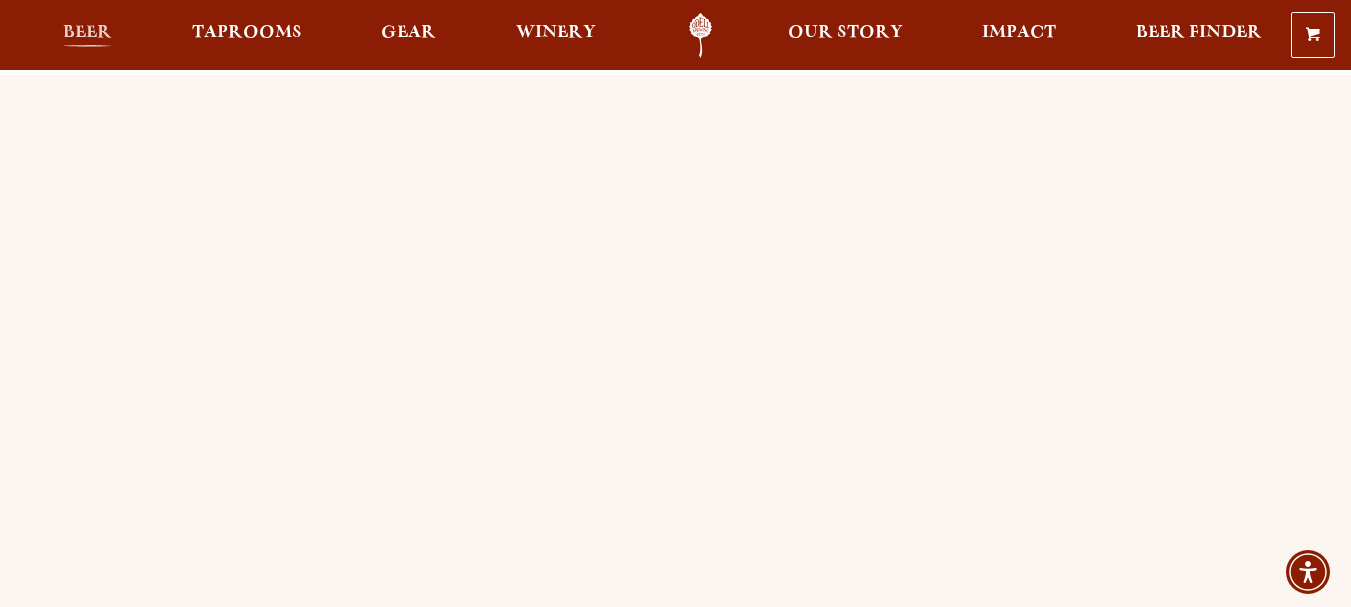 click on "Beer" at bounding box center [87, 33] 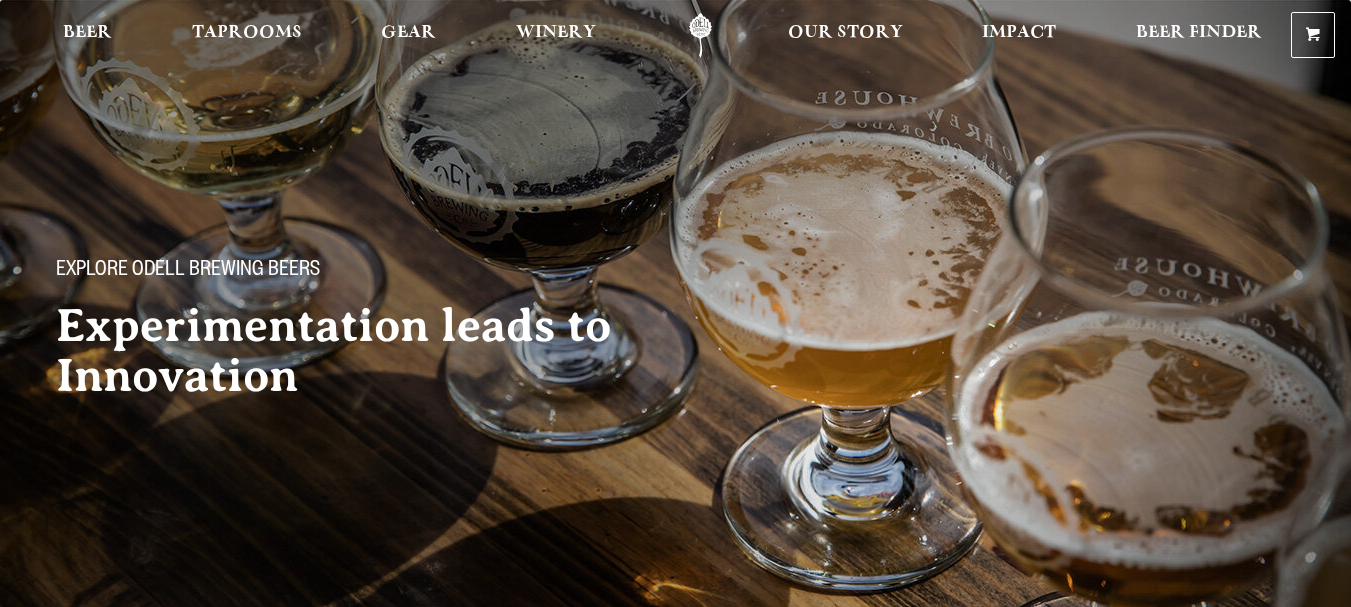 scroll, scrollTop: 0, scrollLeft: 0, axis: both 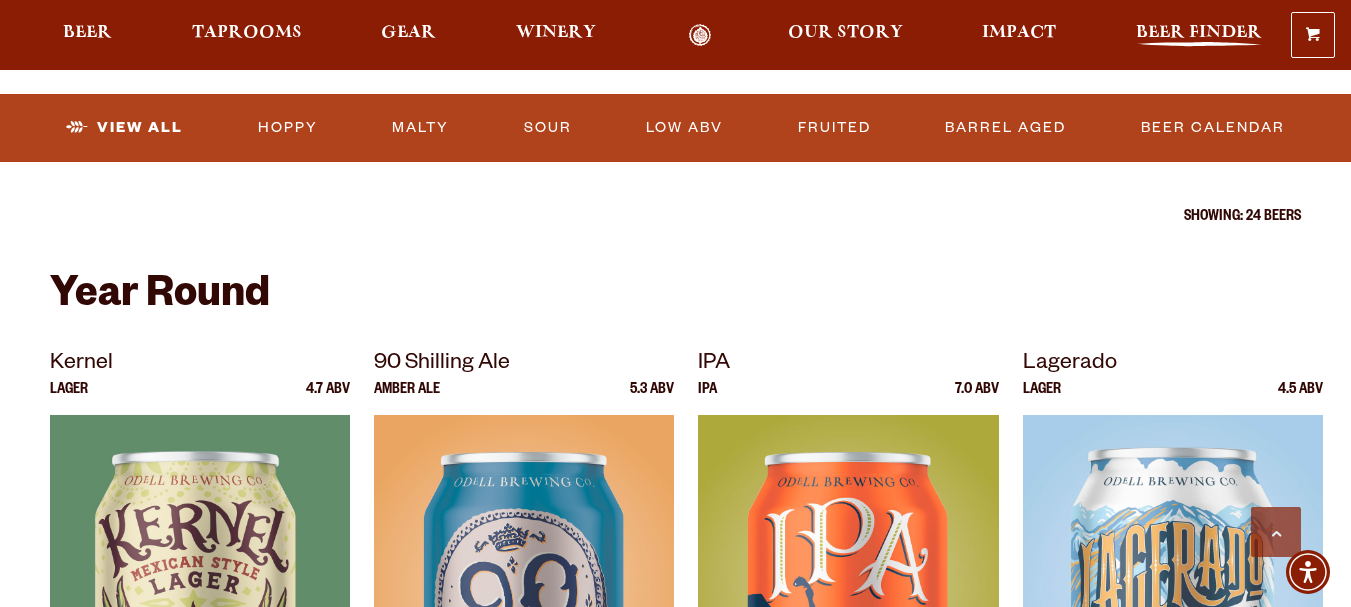 click on "Beer Finder" at bounding box center (1199, 33) 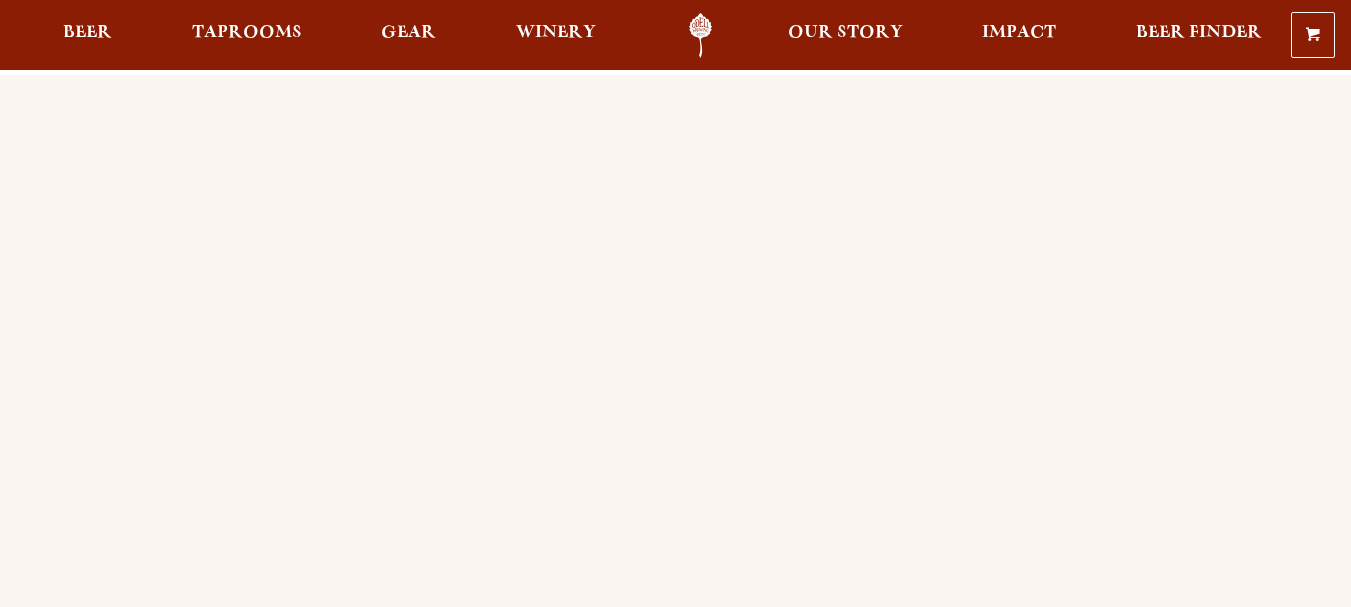 scroll, scrollTop: 0, scrollLeft: 0, axis: both 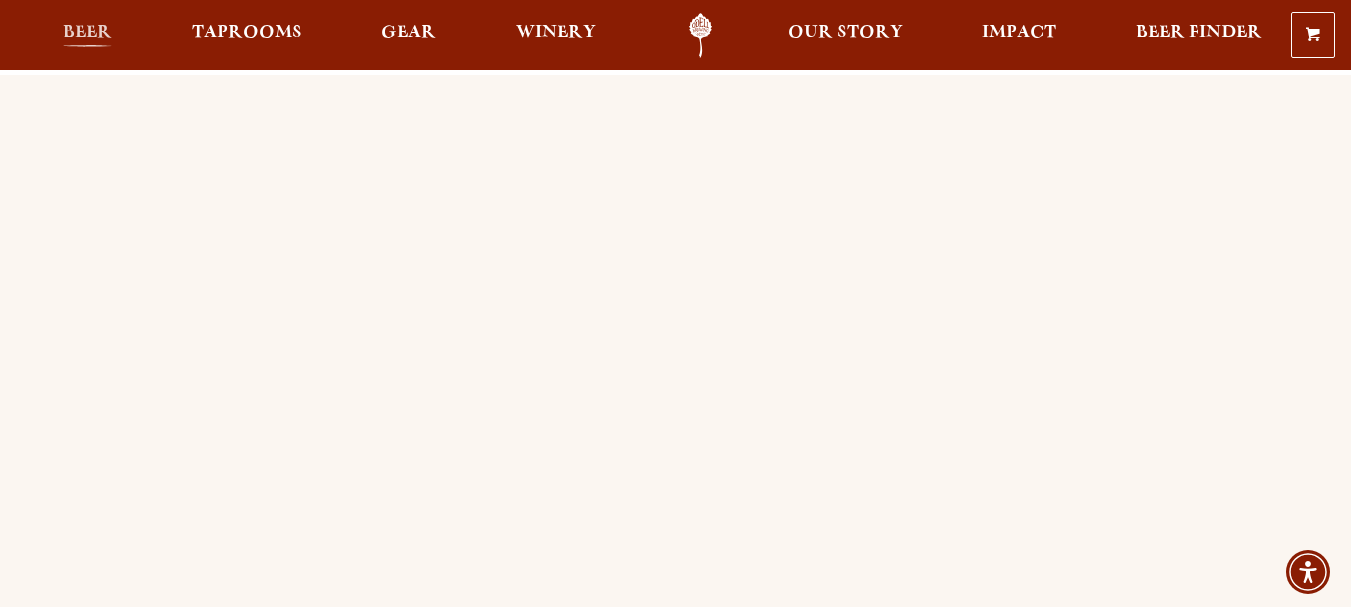 click on "Beer" at bounding box center [87, 35] 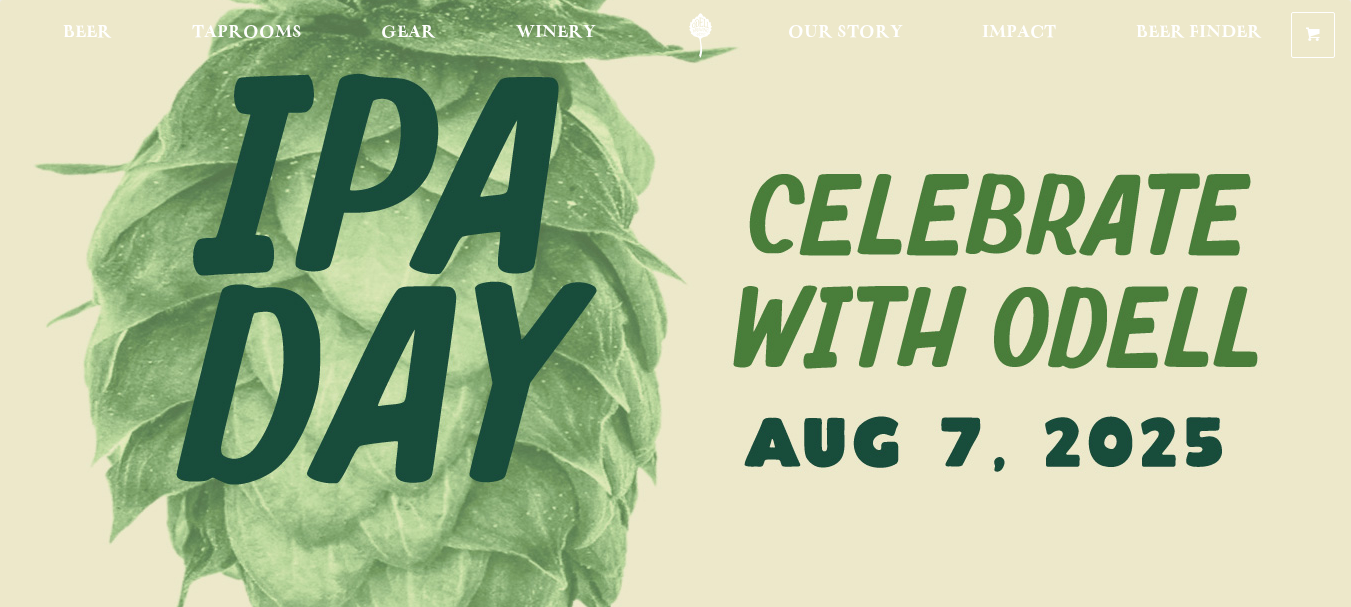 scroll, scrollTop: 0, scrollLeft: 0, axis: both 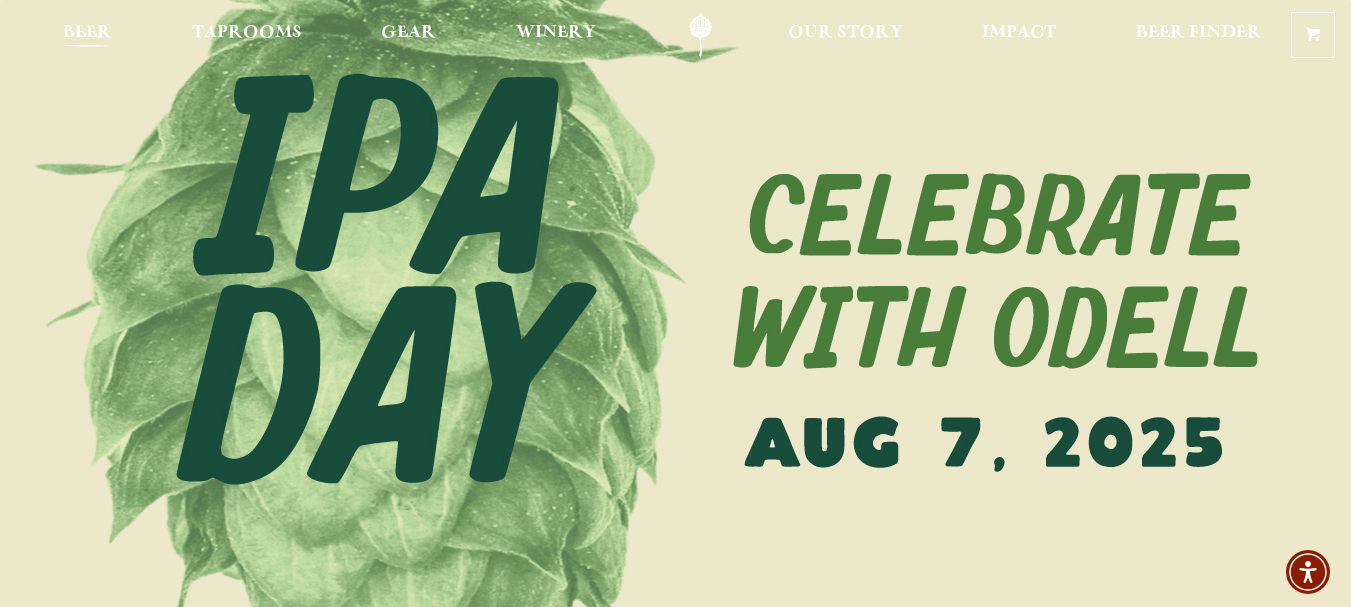 click on "Beer" at bounding box center [87, 33] 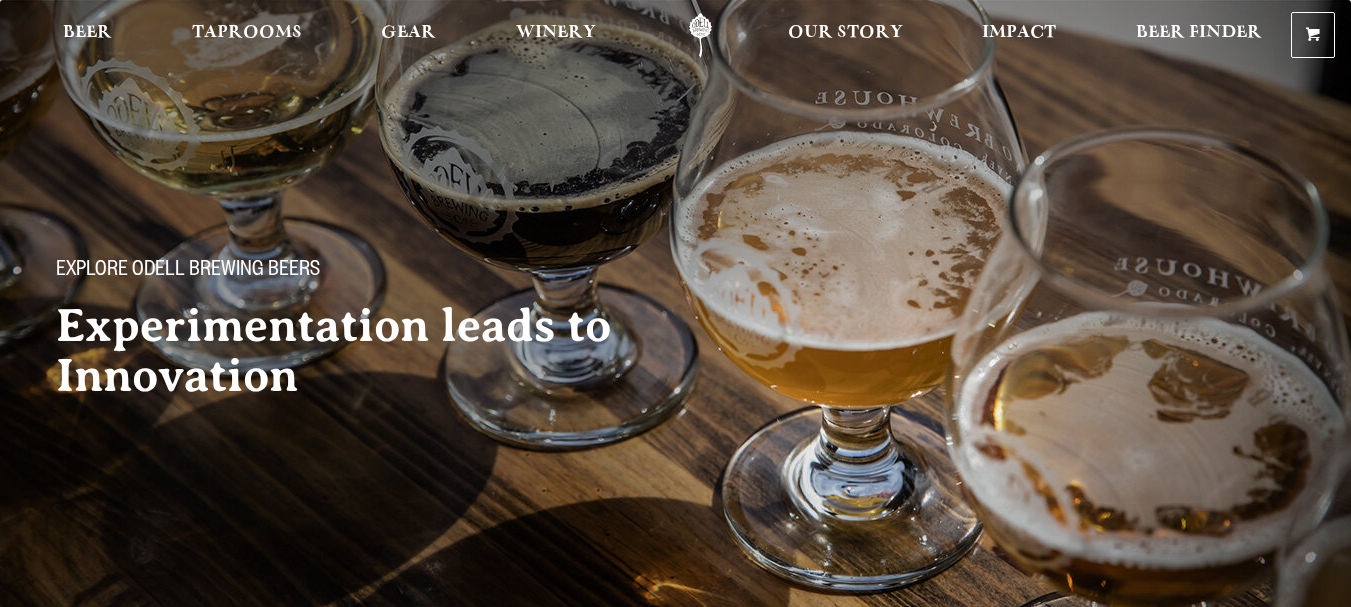 scroll, scrollTop: 0, scrollLeft: 0, axis: both 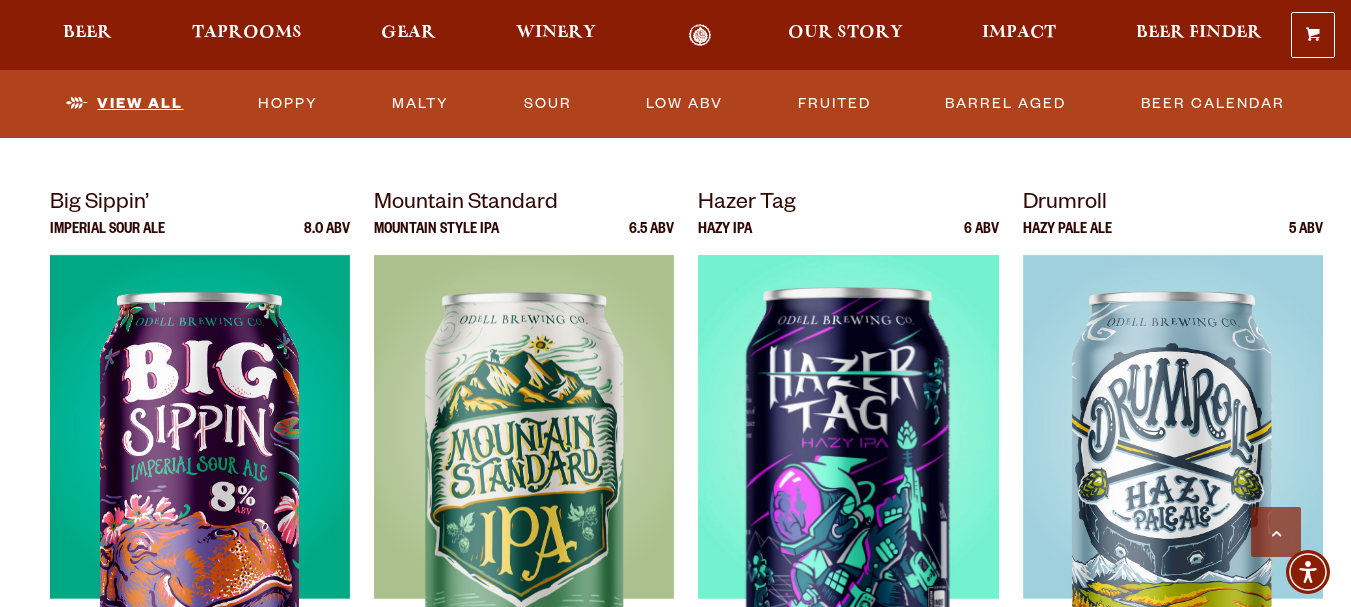 click on "View All" at bounding box center [124, 104] 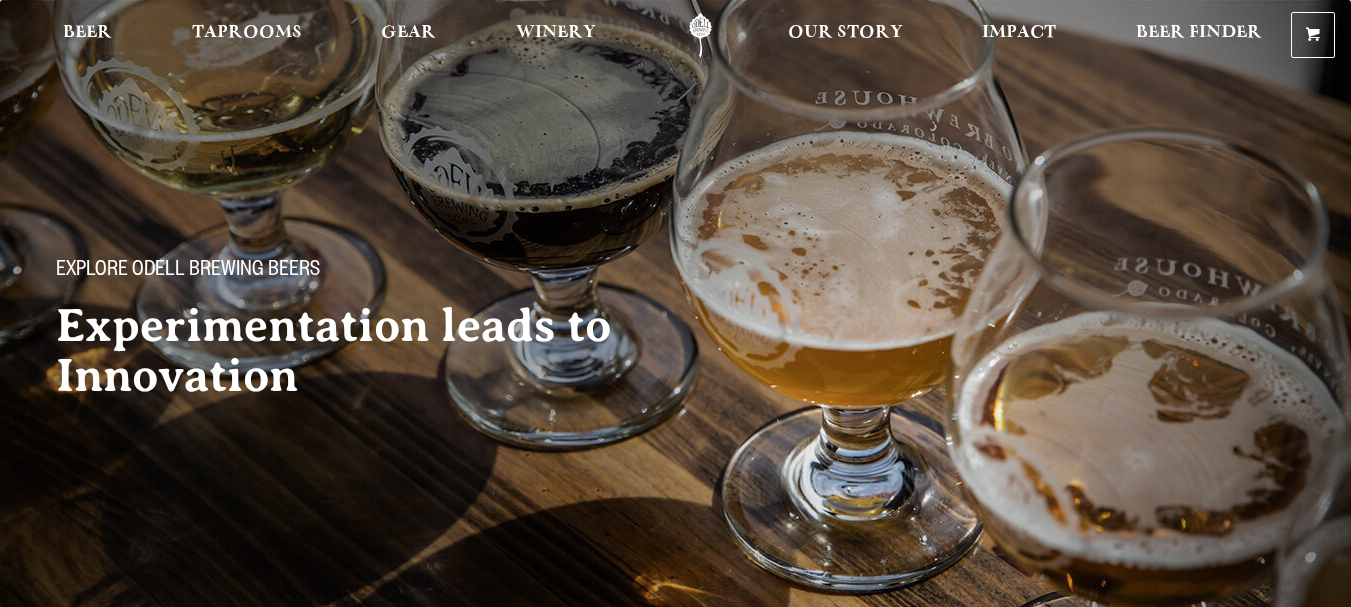 scroll, scrollTop: 0, scrollLeft: 0, axis: both 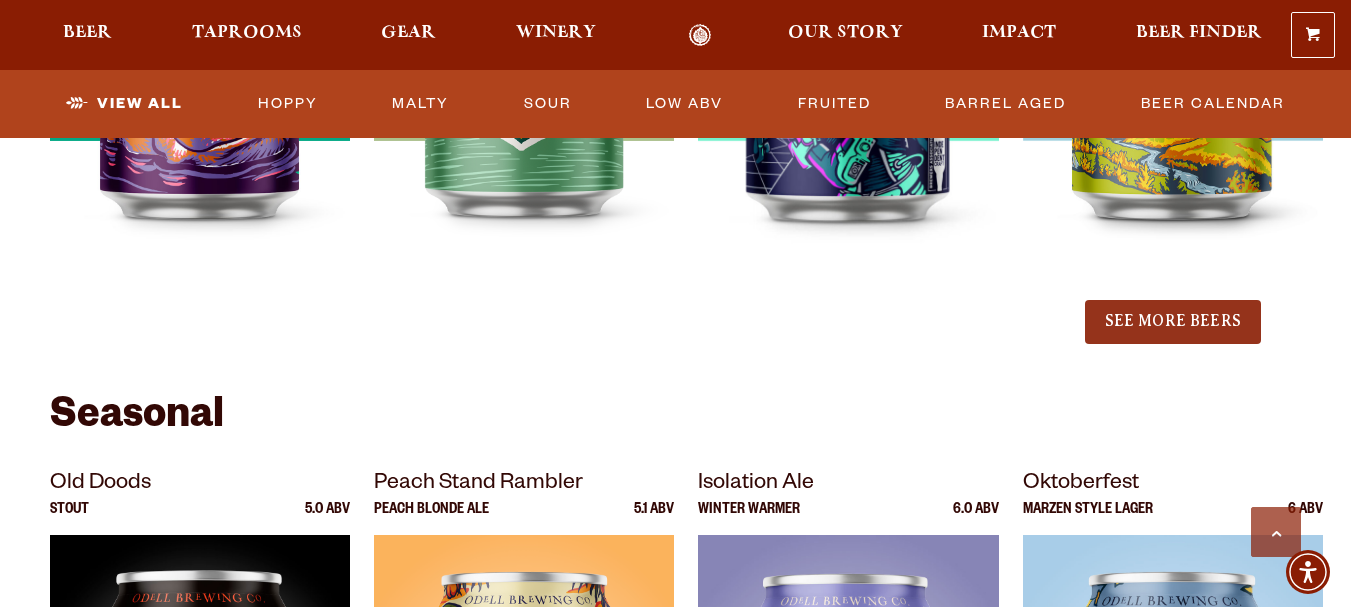 click on "See More Beers" at bounding box center [1173, 322] 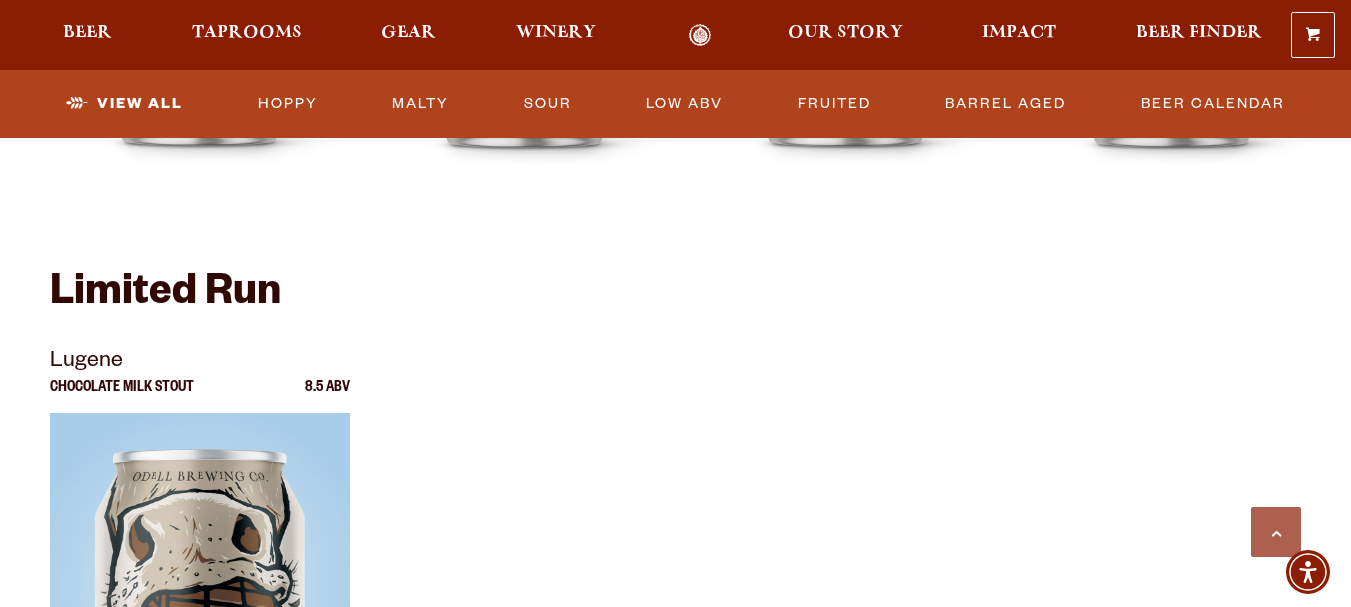 scroll, scrollTop: 3653, scrollLeft: 0, axis: vertical 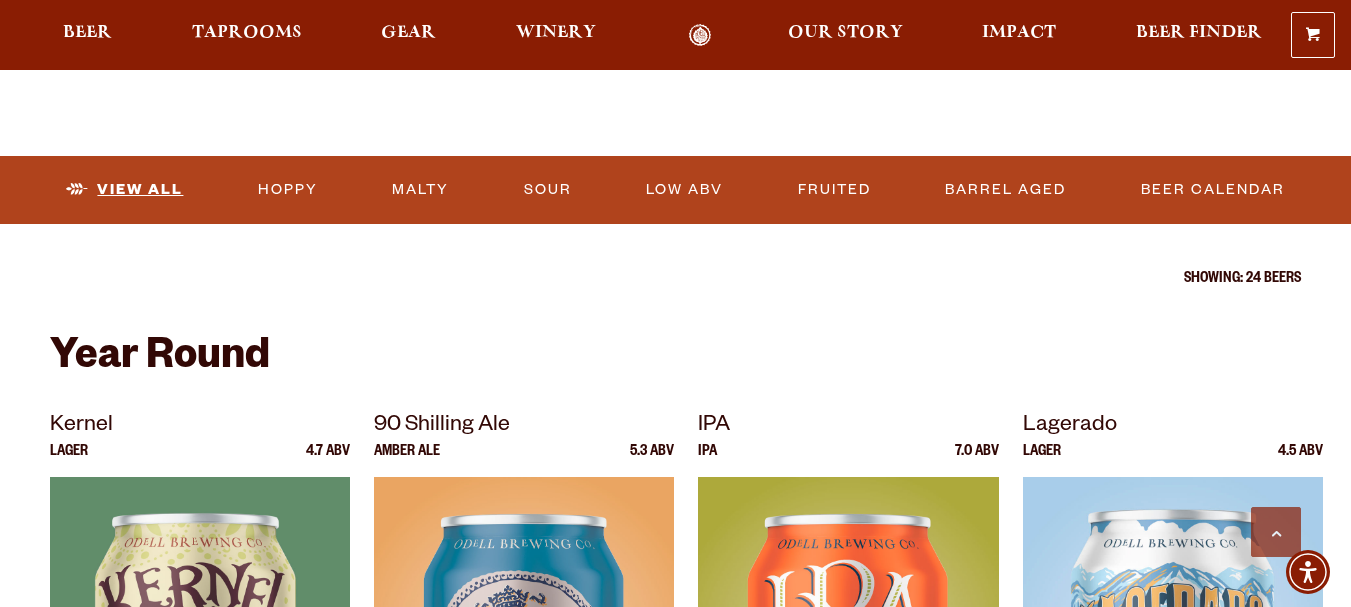 click on "View All" at bounding box center (124, 190) 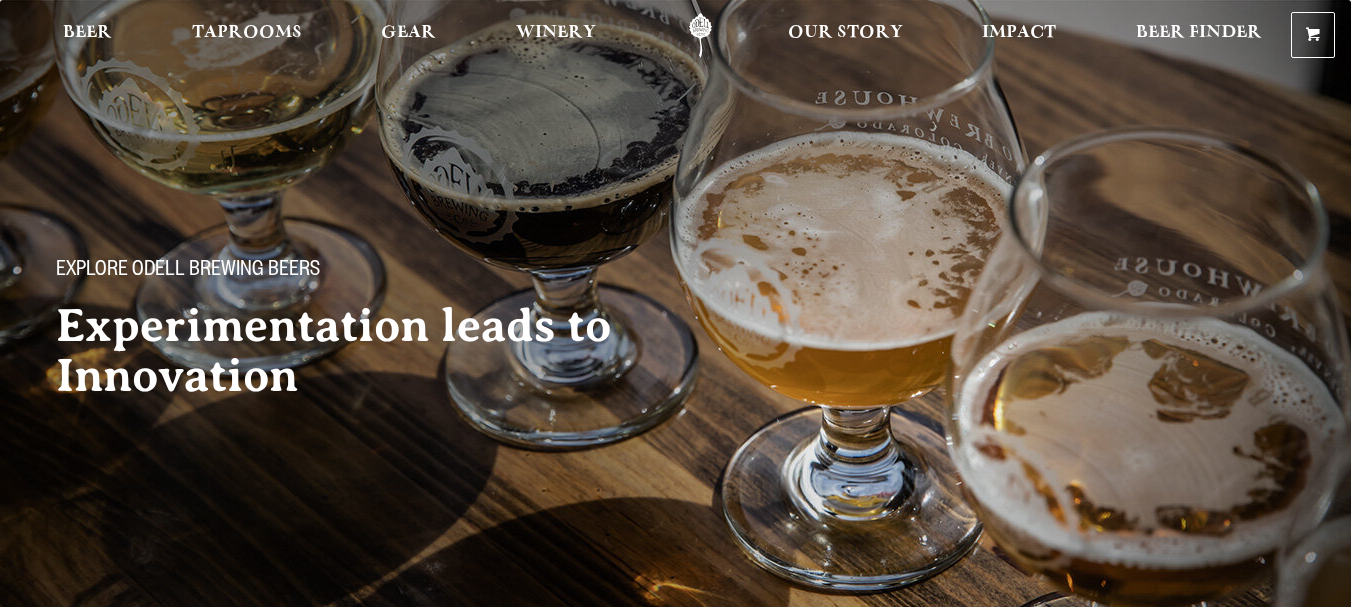 scroll, scrollTop: 0, scrollLeft: 0, axis: both 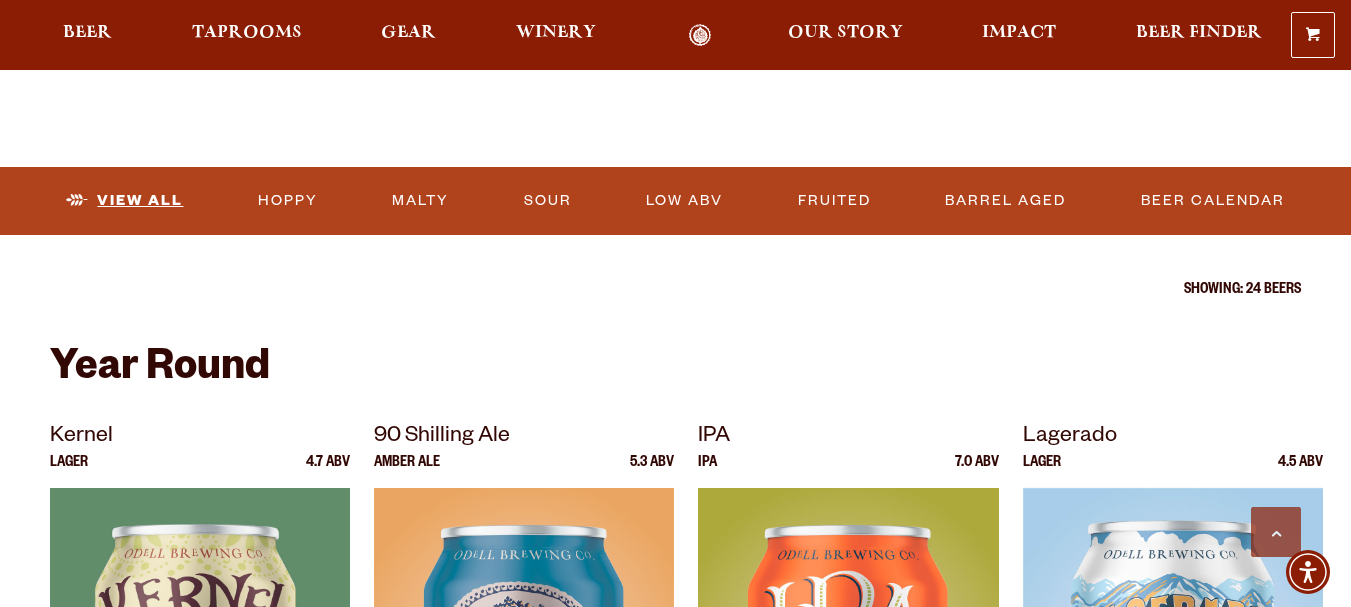 click on "View All" at bounding box center [124, 201] 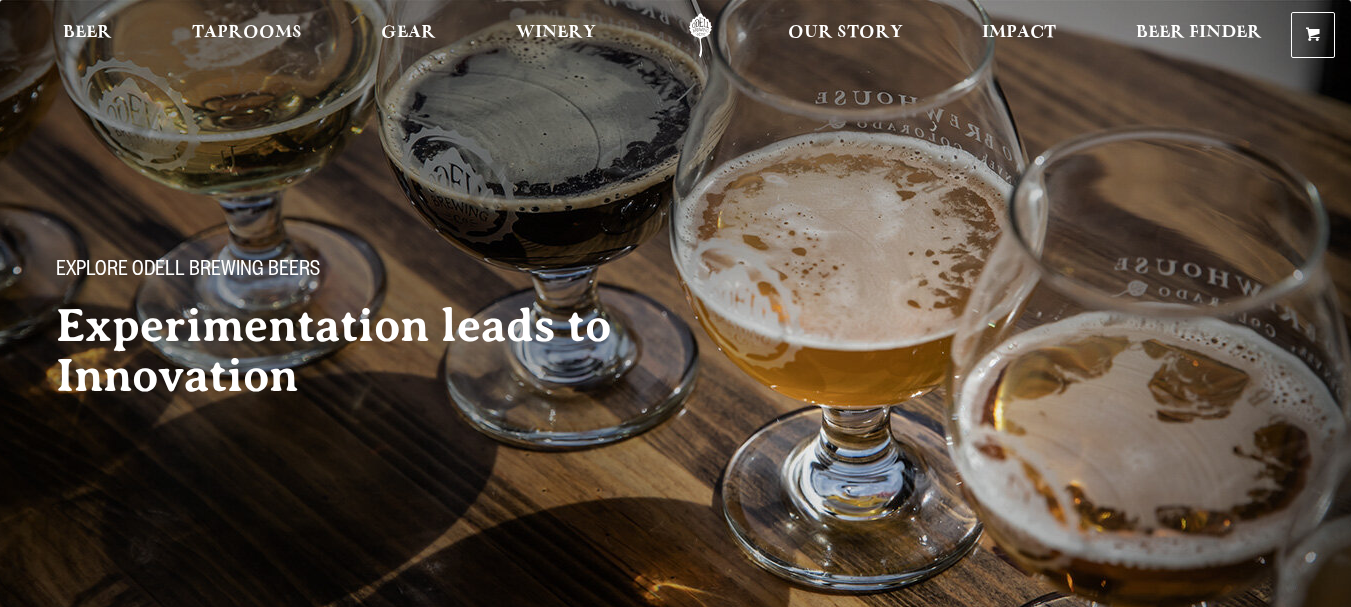 scroll, scrollTop: 0, scrollLeft: 0, axis: both 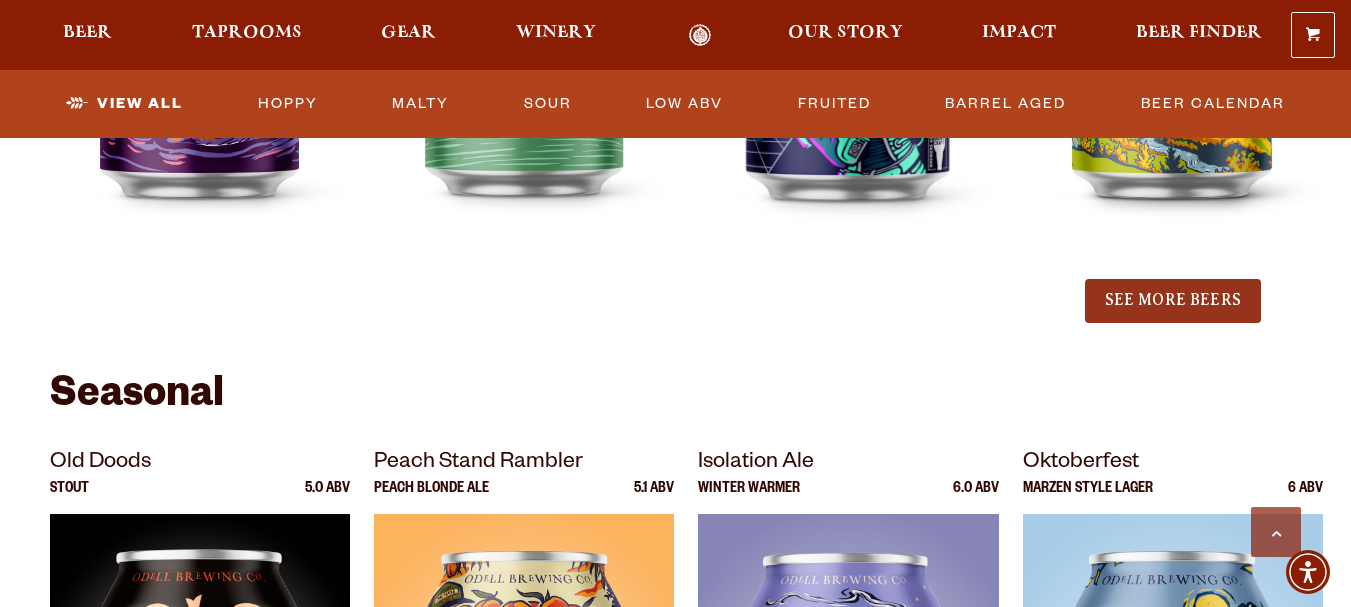 click on "See More Beers" at bounding box center (1173, 301) 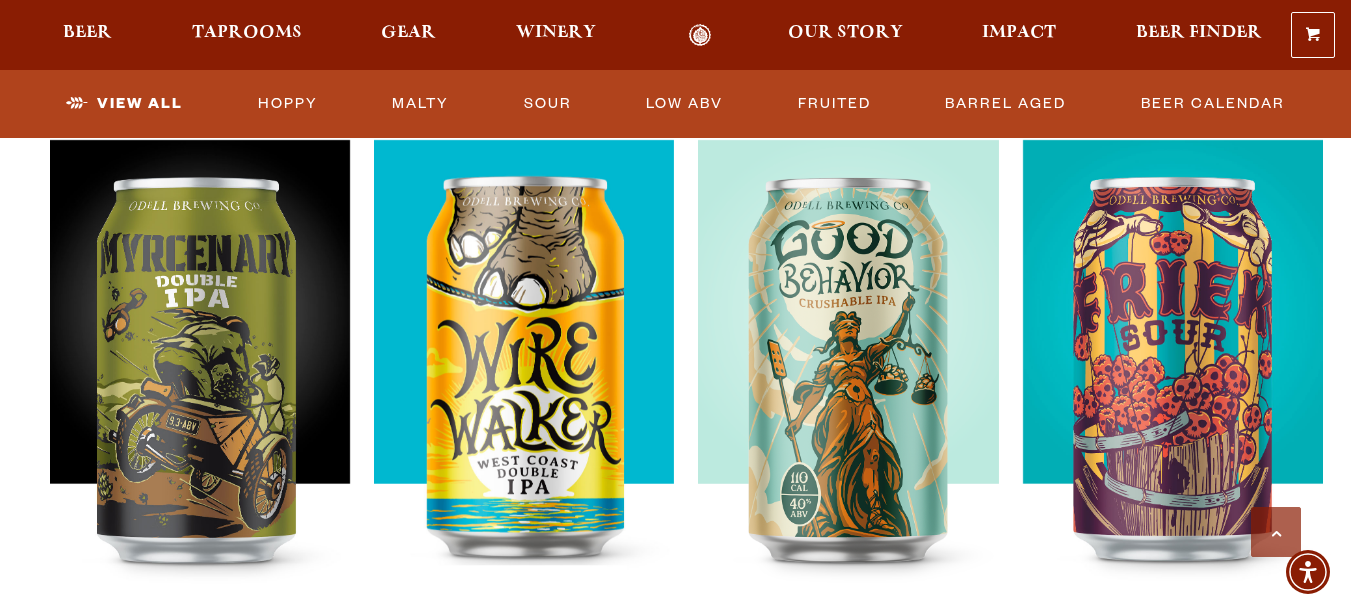 scroll, scrollTop: 2548, scrollLeft: 0, axis: vertical 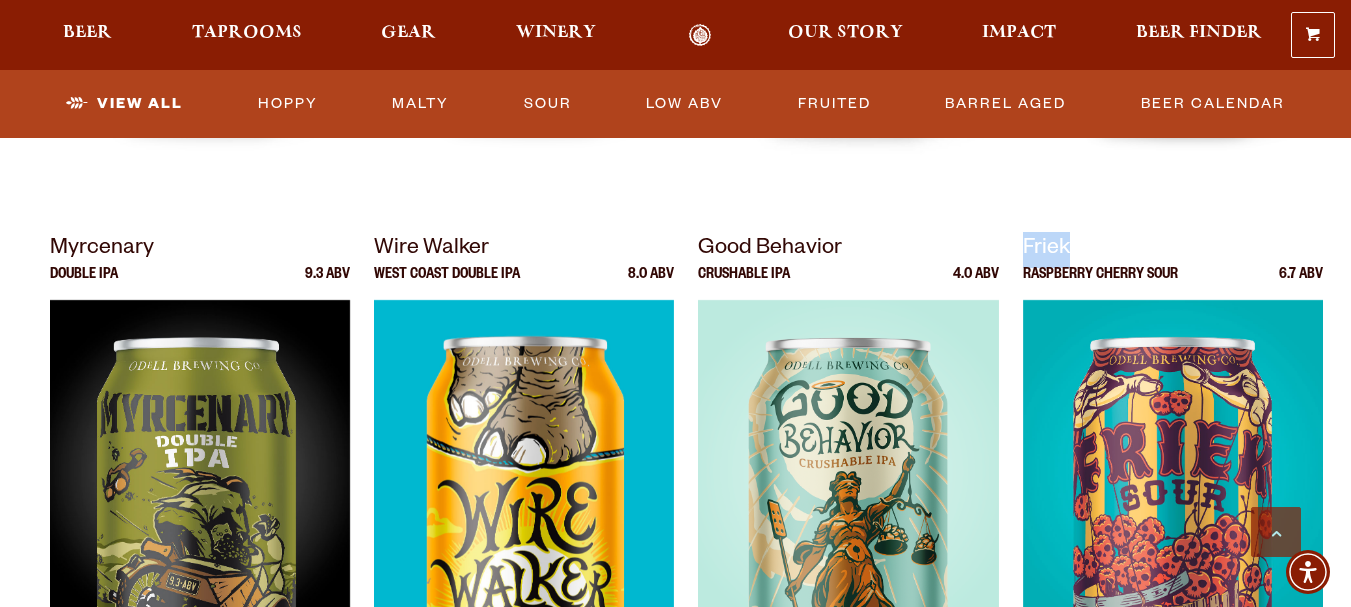 drag, startPoint x: 1017, startPoint y: 244, endPoint x: 1073, endPoint y: 249, distance: 56.22277 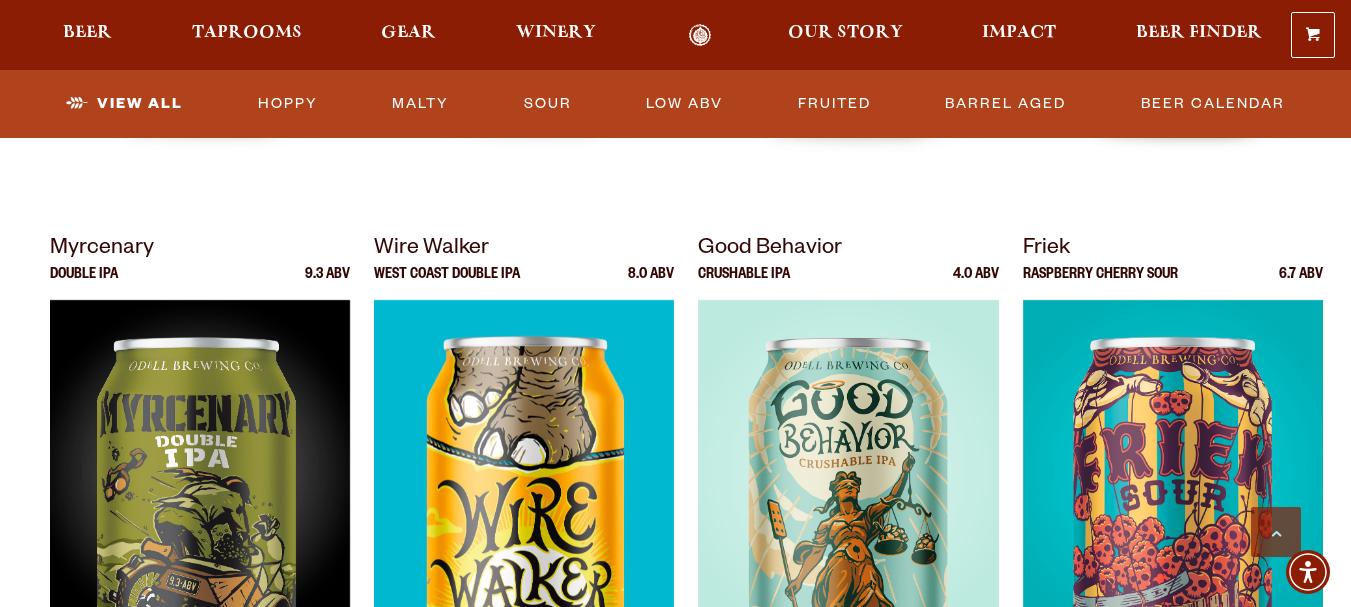 click on "Year Round
Kernel
Lager
4.7 ABV
90 Shilling Ale" at bounding box center (675, -409) 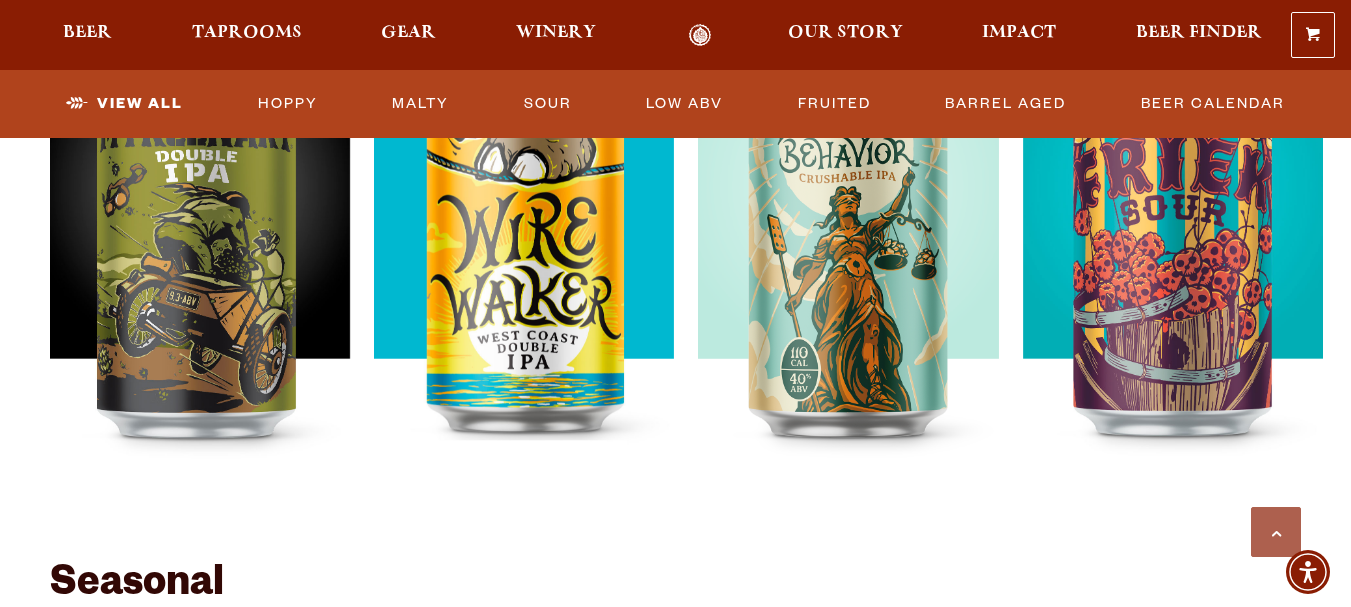 scroll, scrollTop: 2685, scrollLeft: 0, axis: vertical 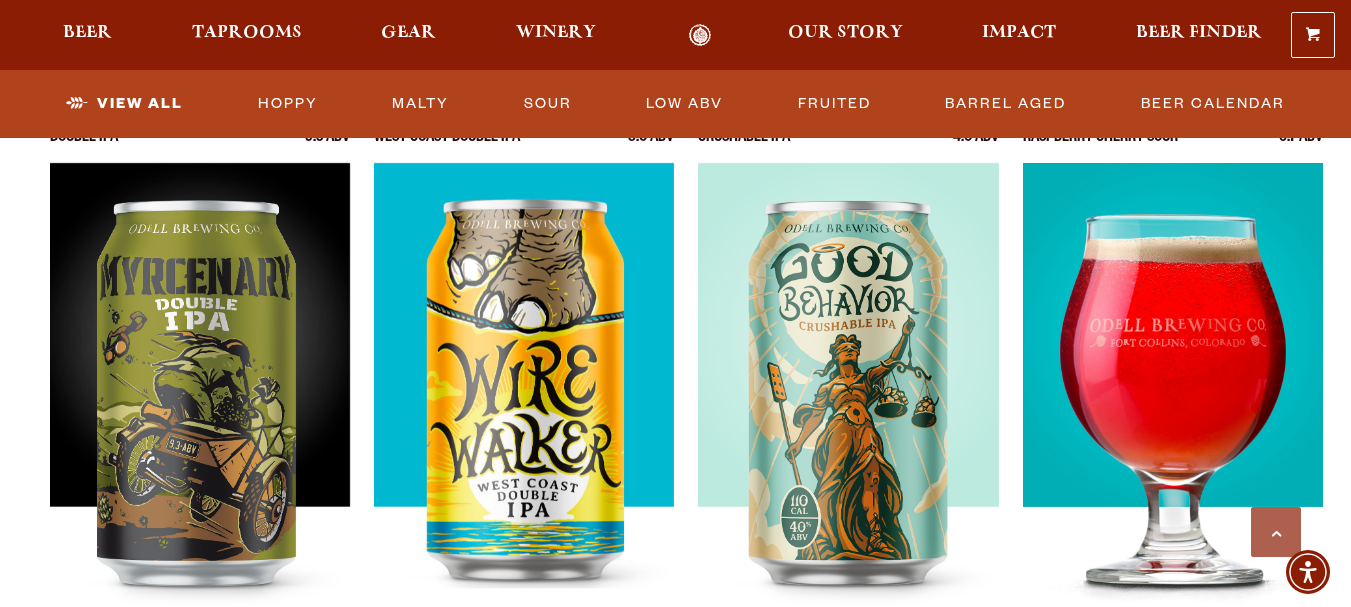 click at bounding box center [1173, 413] 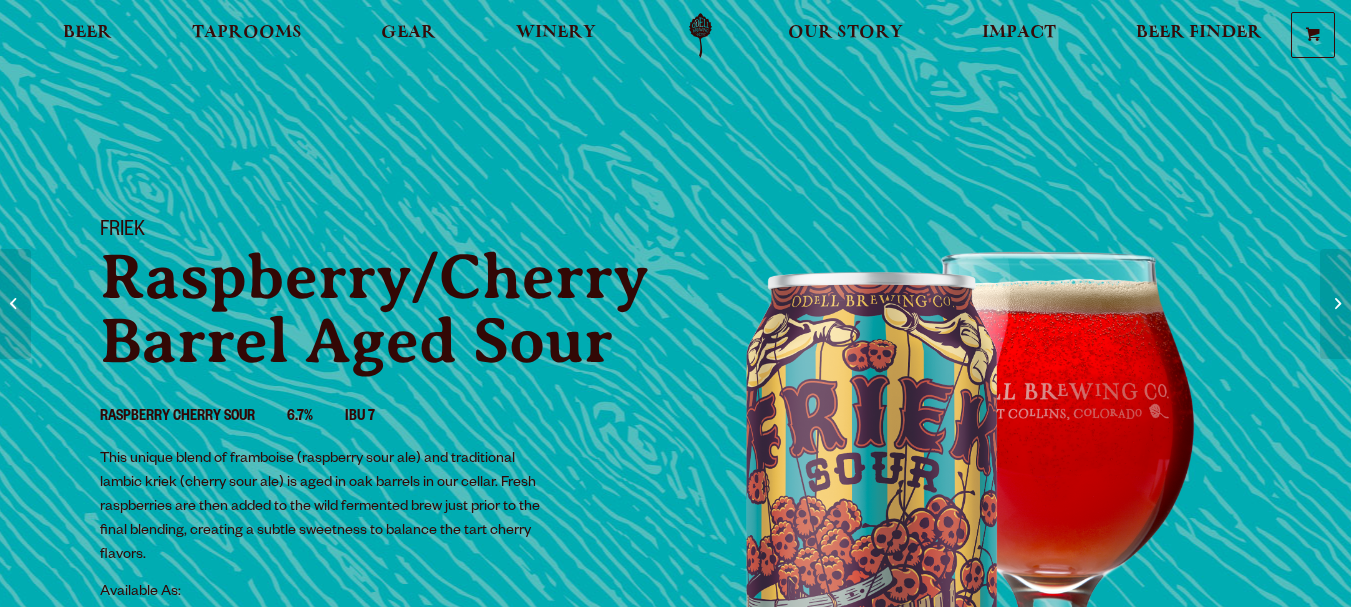 scroll, scrollTop: 0, scrollLeft: 0, axis: both 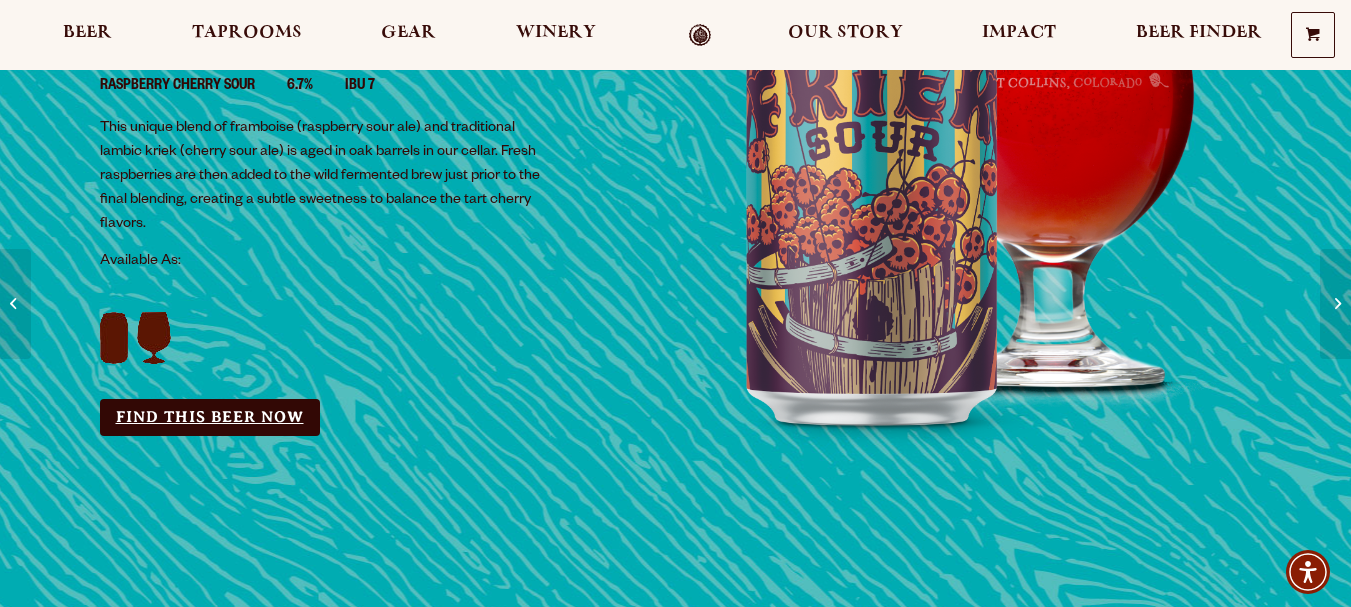 click on "Find this Beer Now" at bounding box center (210, 417) 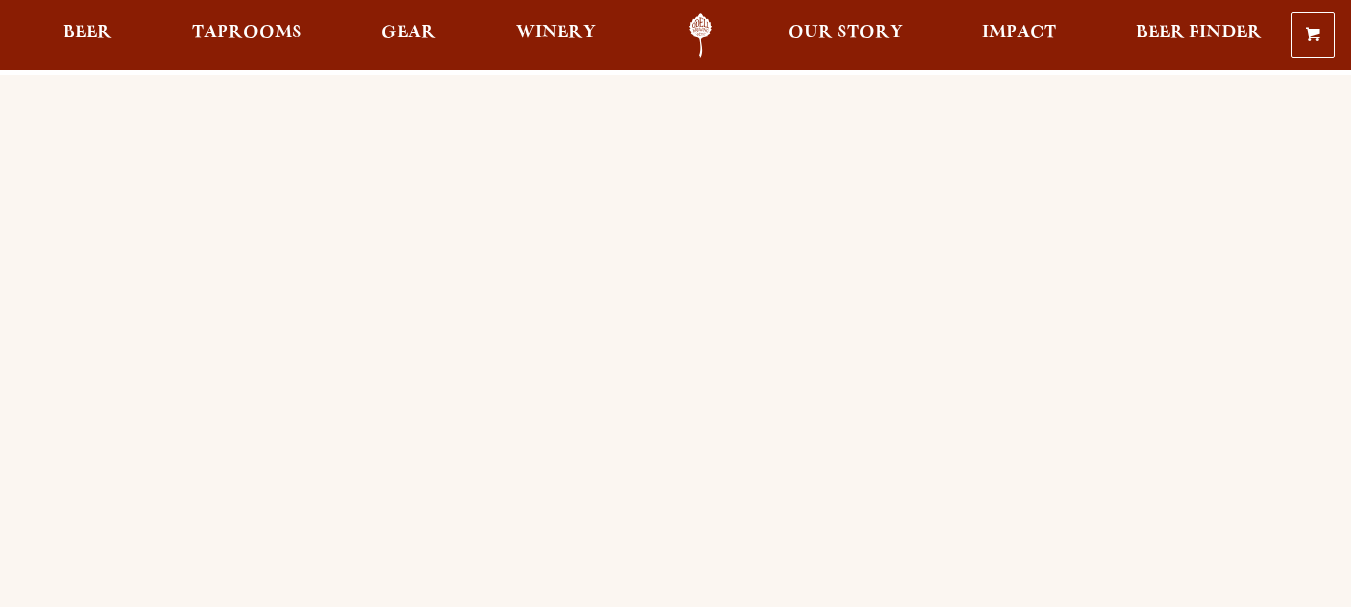 scroll, scrollTop: 0, scrollLeft: 0, axis: both 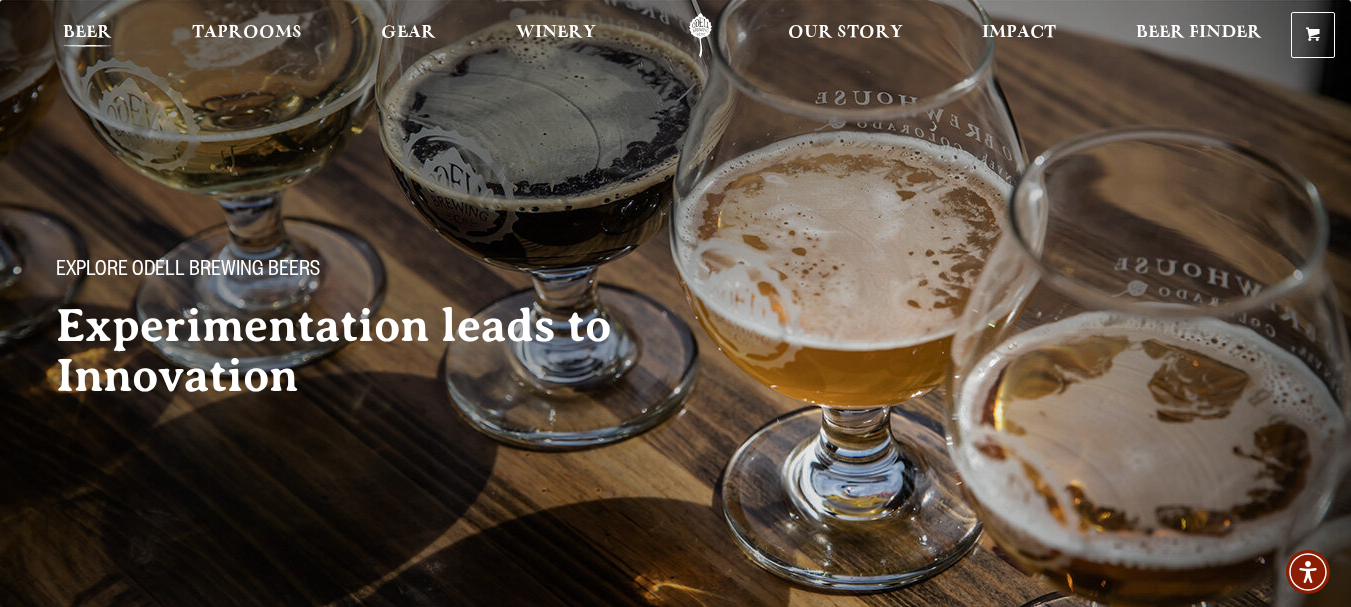 click on "Beer" at bounding box center (87, 33) 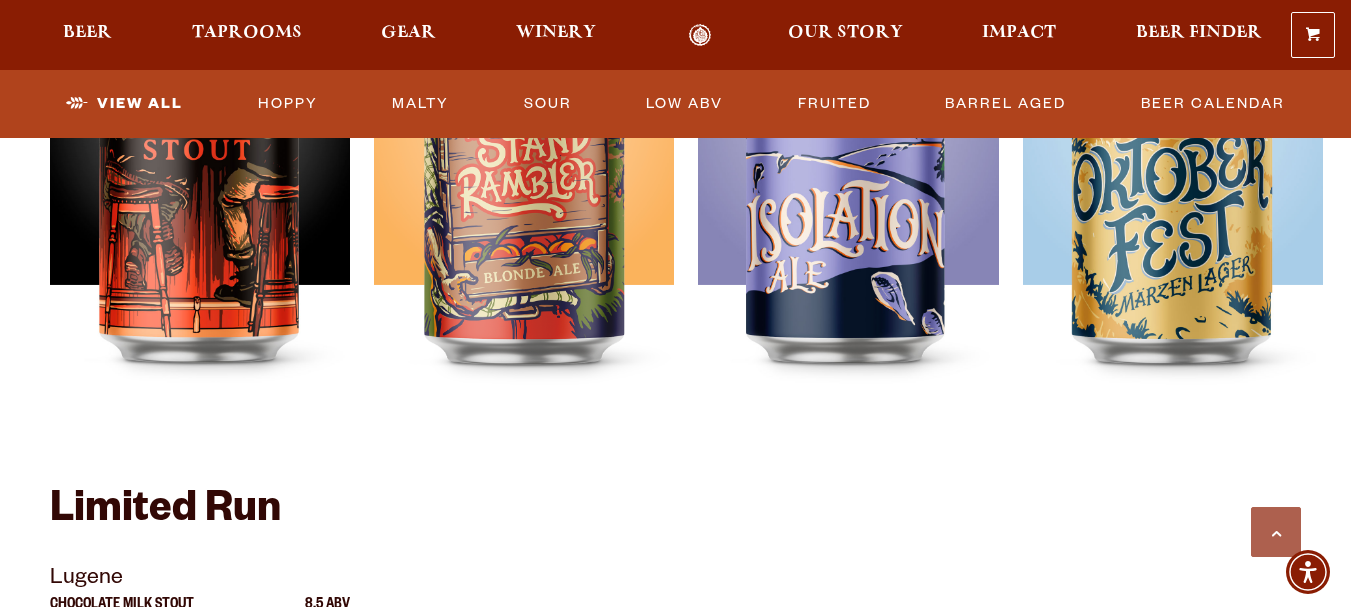 scroll, scrollTop: 2699, scrollLeft: 0, axis: vertical 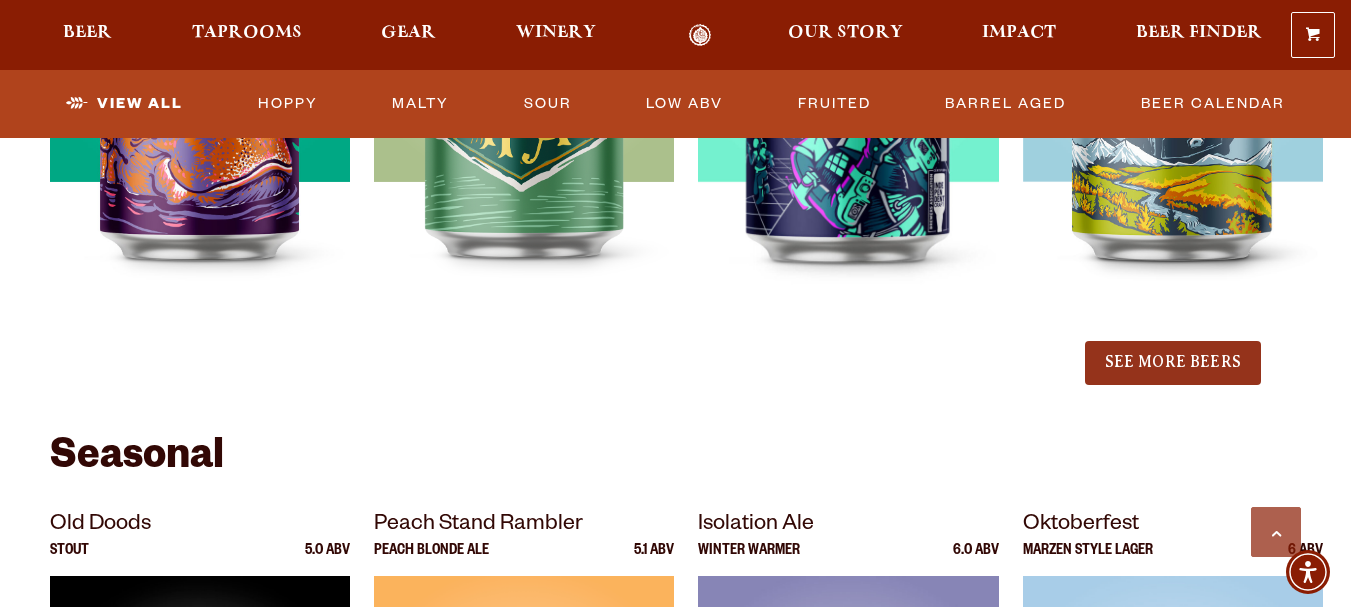 click on "See More Beers" at bounding box center [1173, 363] 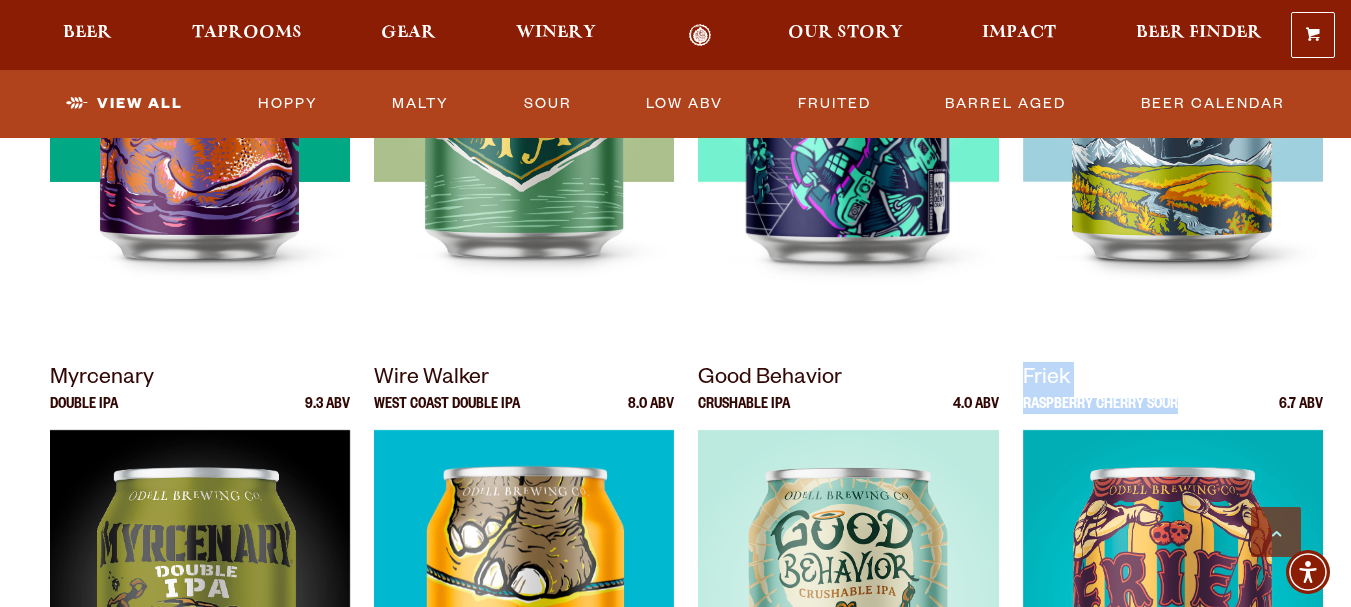 drag, startPoint x: 1019, startPoint y: 357, endPoint x: 1180, endPoint y: 400, distance: 166.64333 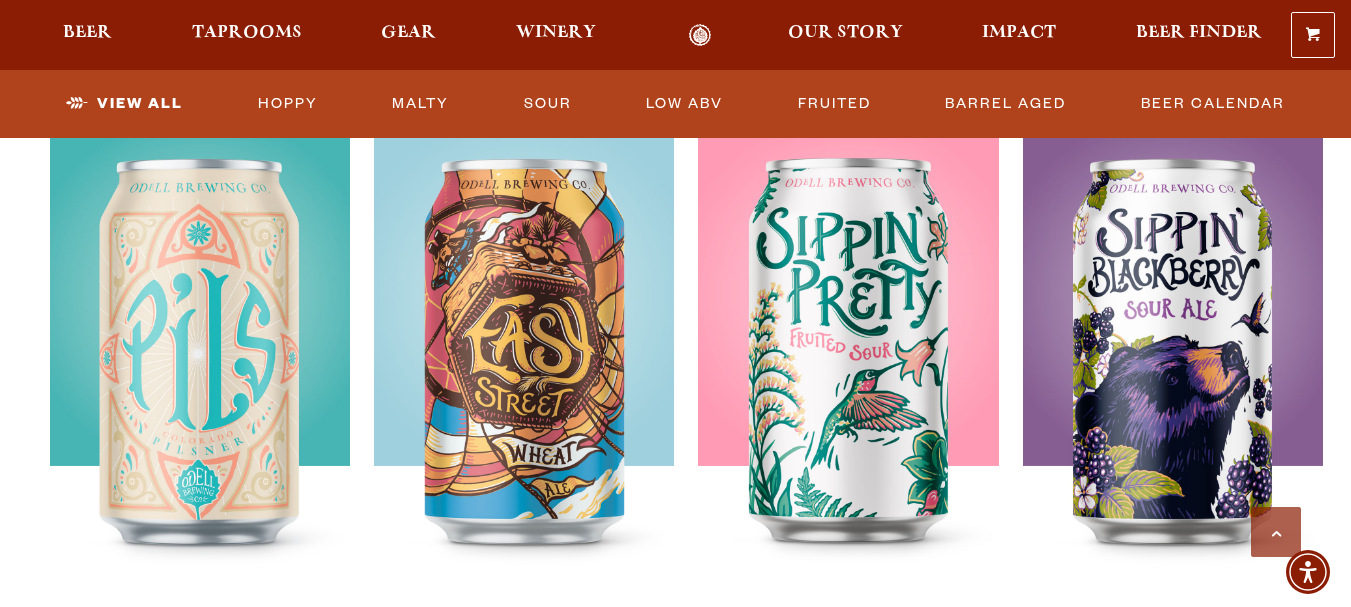 scroll, scrollTop: 1906, scrollLeft: 0, axis: vertical 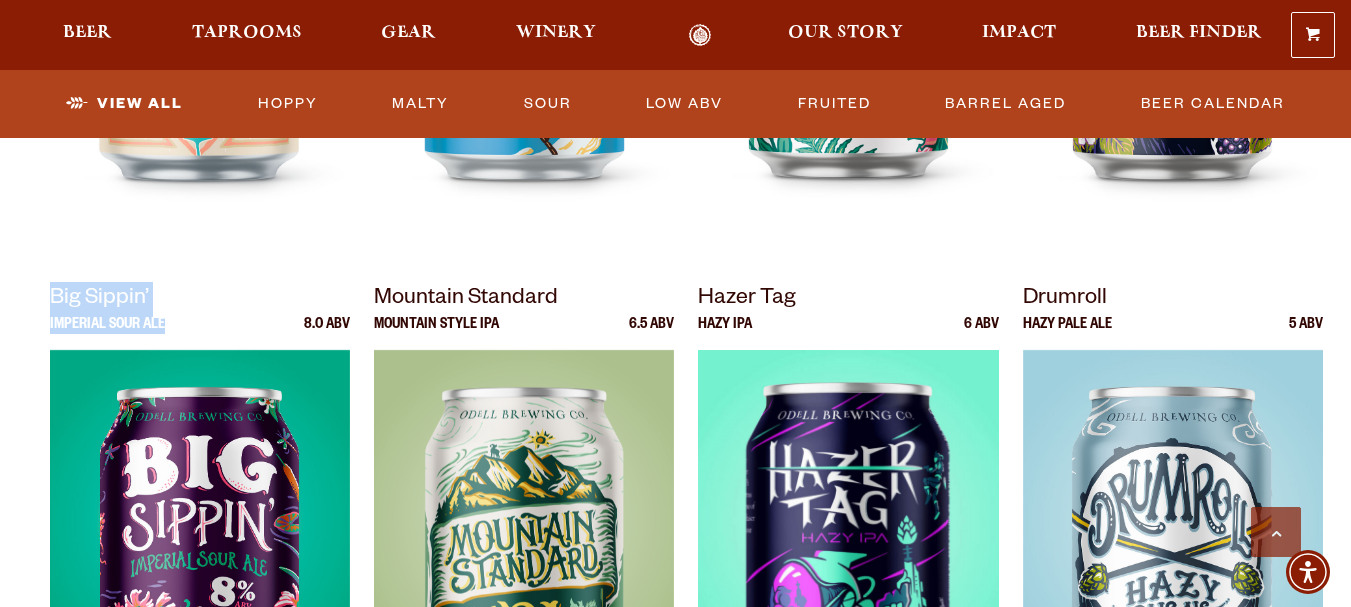 drag, startPoint x: 44, startPoint y: 283, endPoint x: 202, endPoint y: 323, distance: 162.98466 